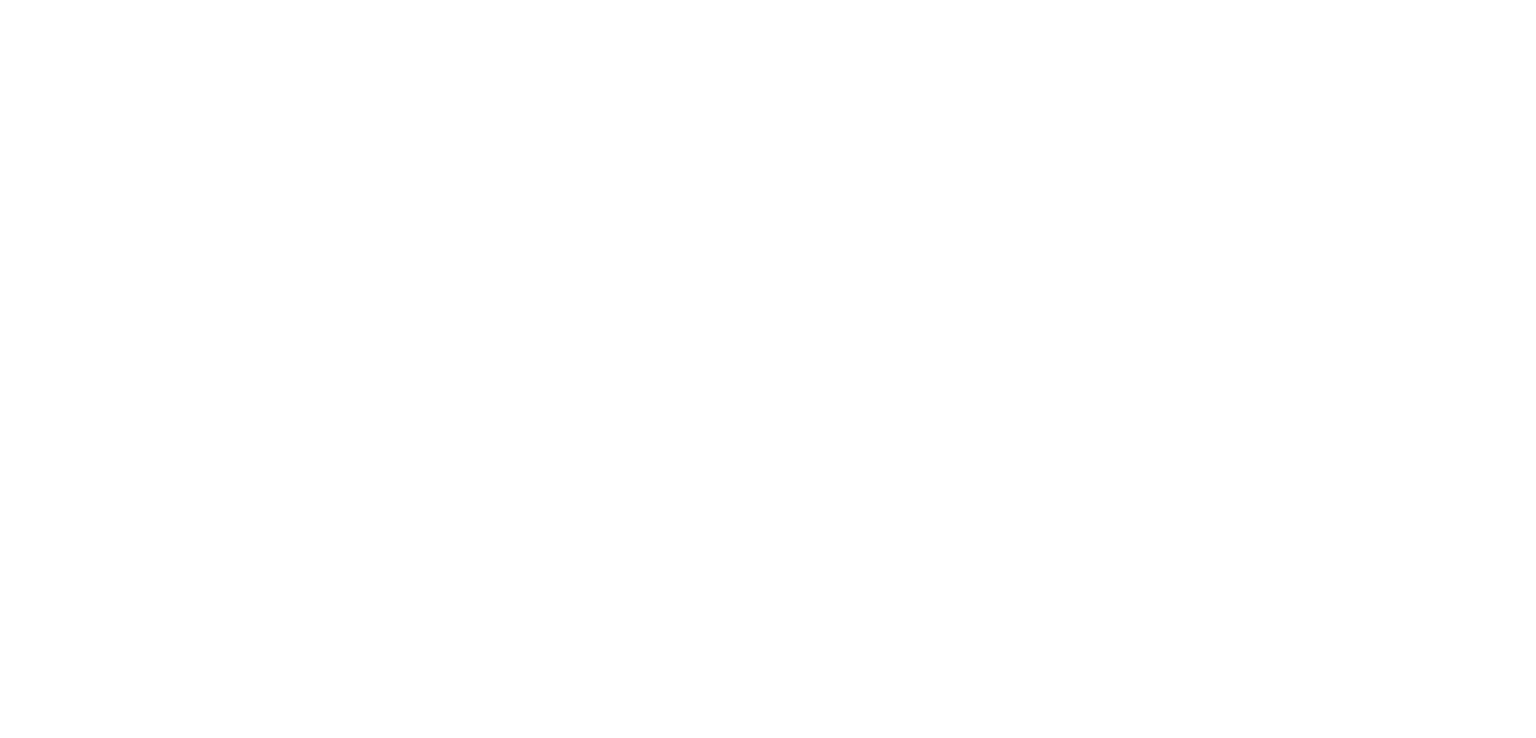 scroll, scrollTop: 0, scrollLeft: 0, axis: both 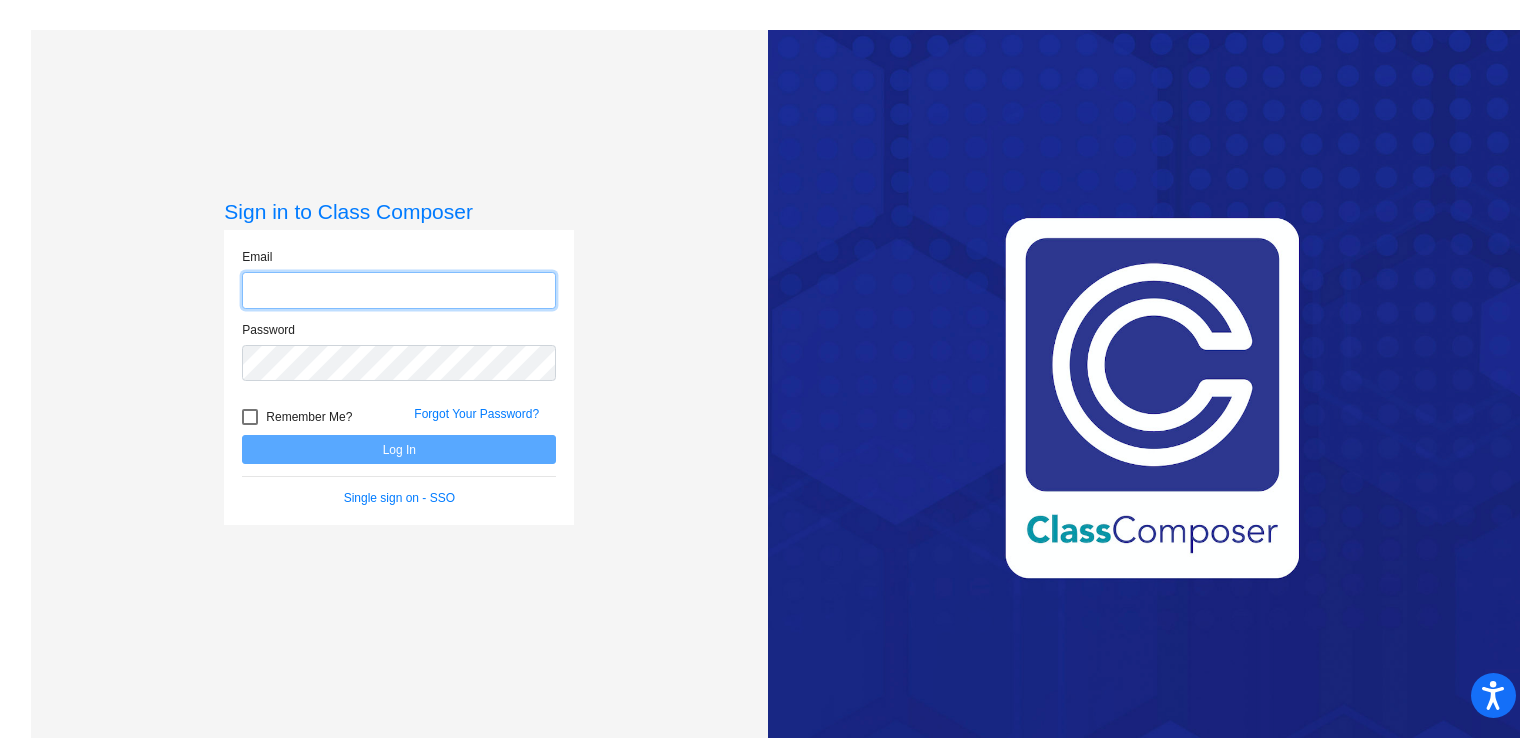 type on "[EMAIL]" 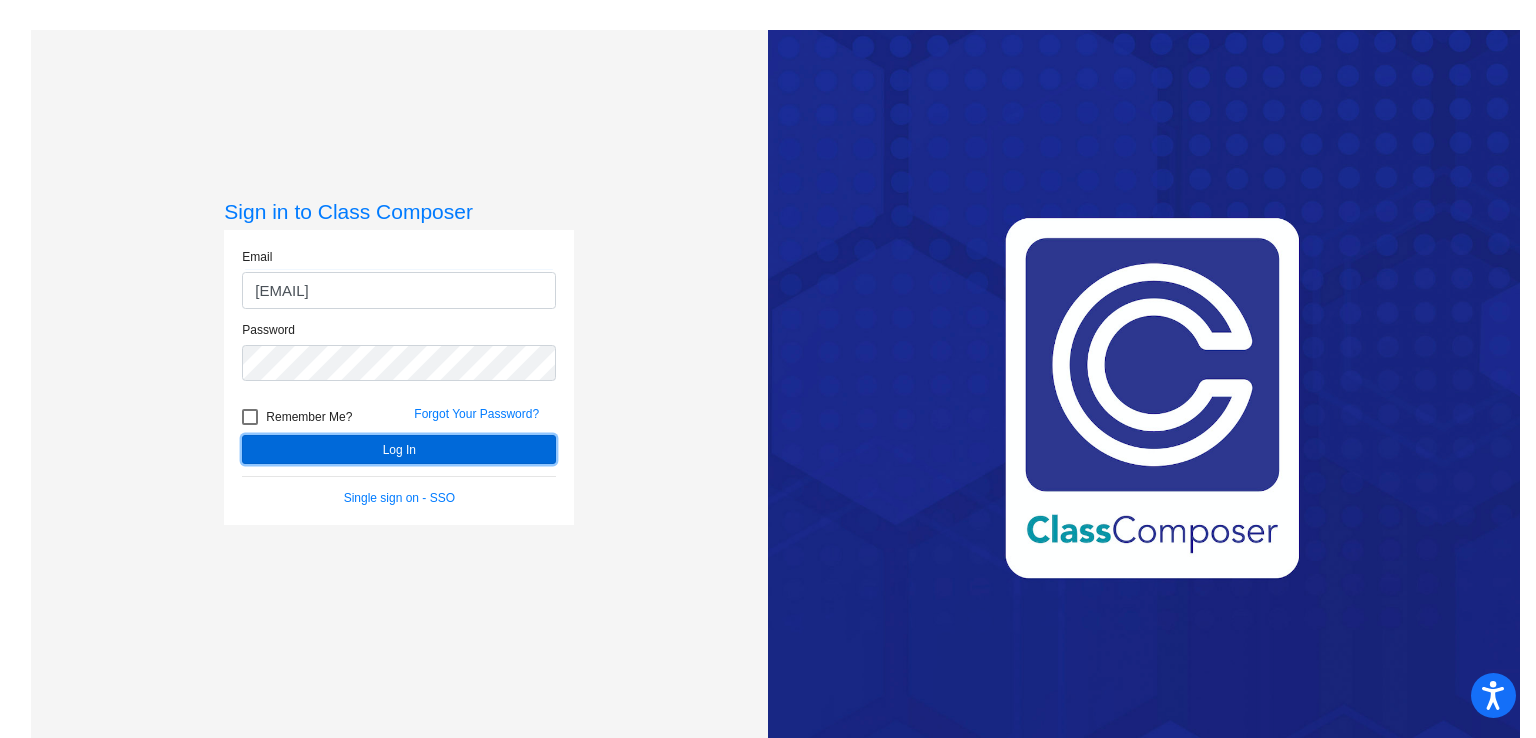 click on "Log In" 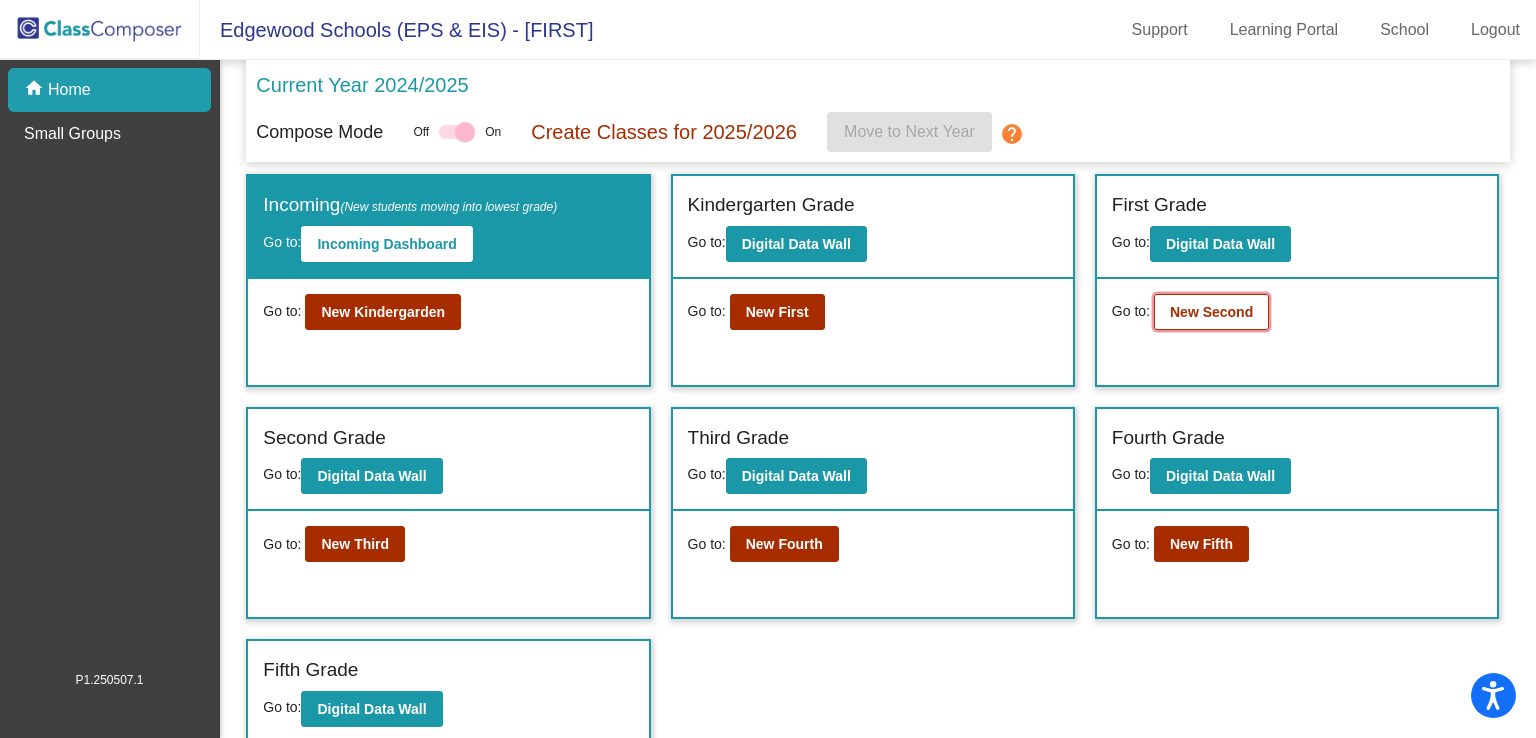click on "New Second" 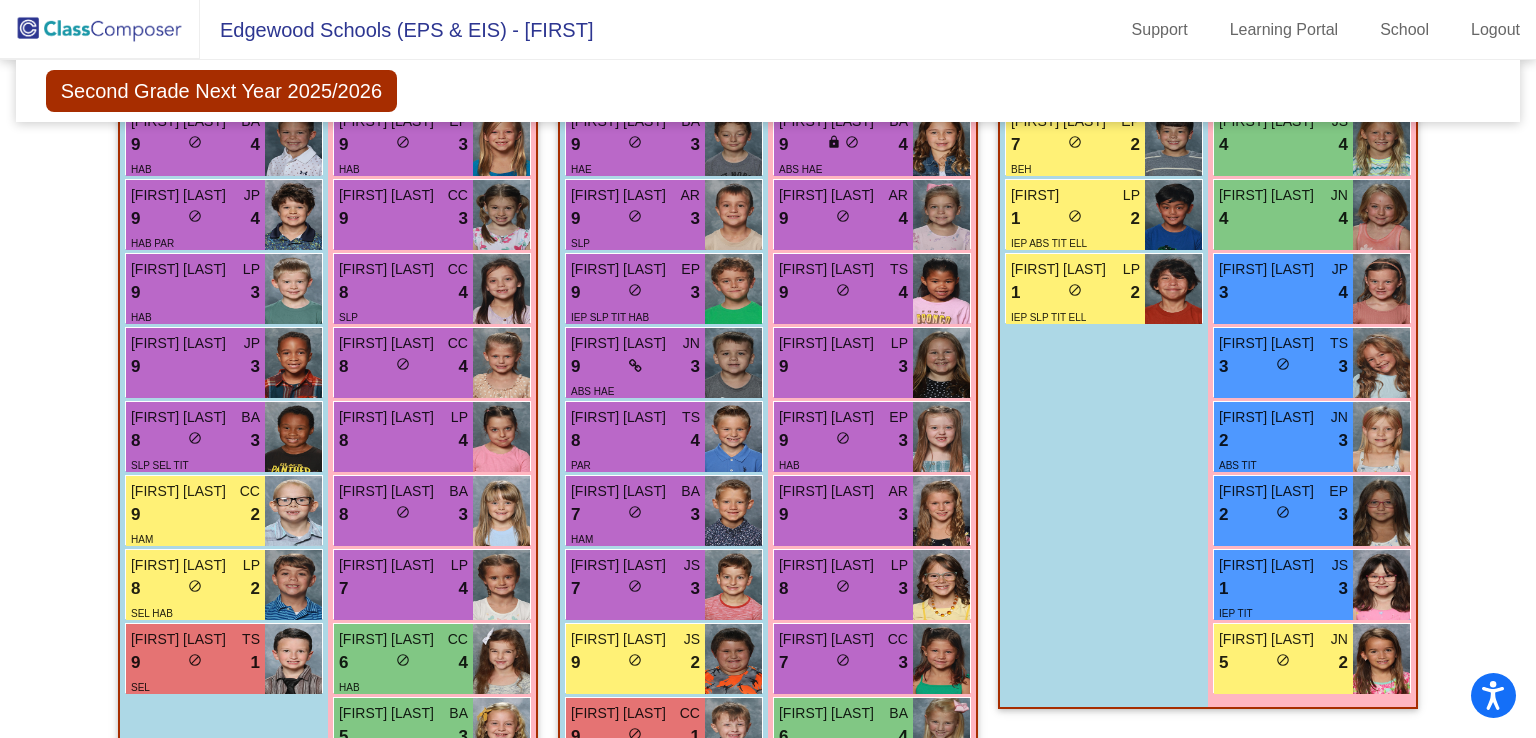 scroll, scrollTop: 1142, scrollLeft: 0, axis: vertical 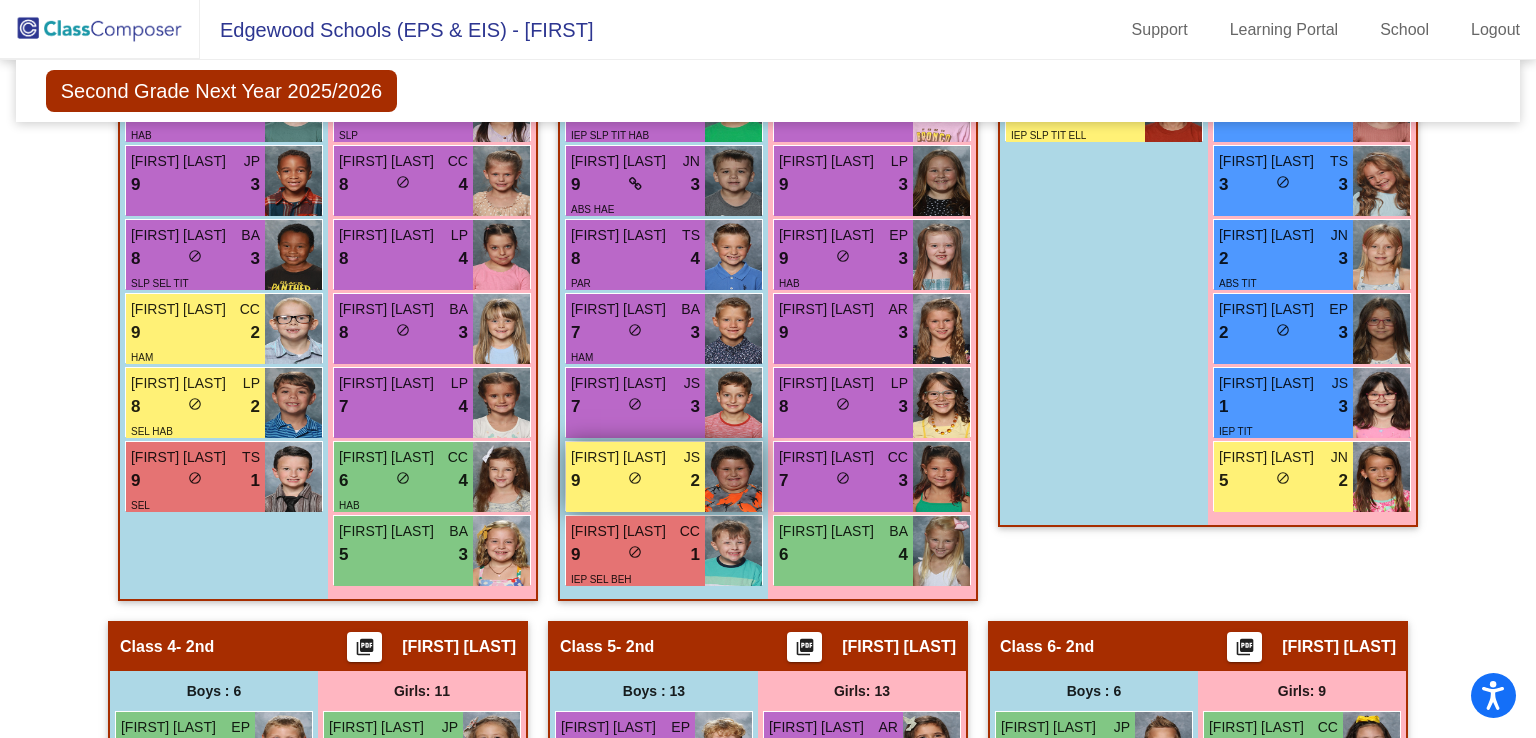 click on "[FIRST] [LAST]" at bounding box center [621, 457] 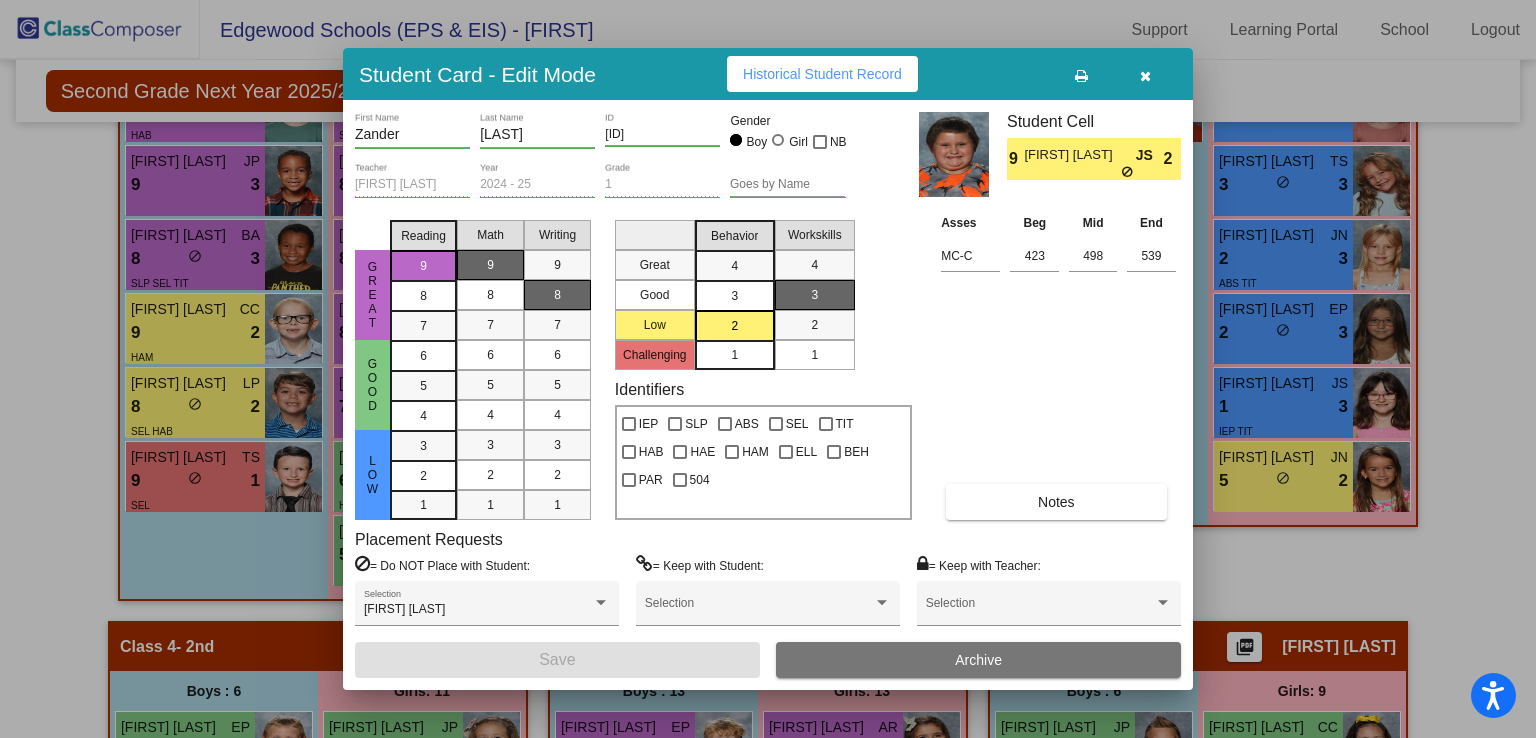 click at bounding box center (1145, 74) 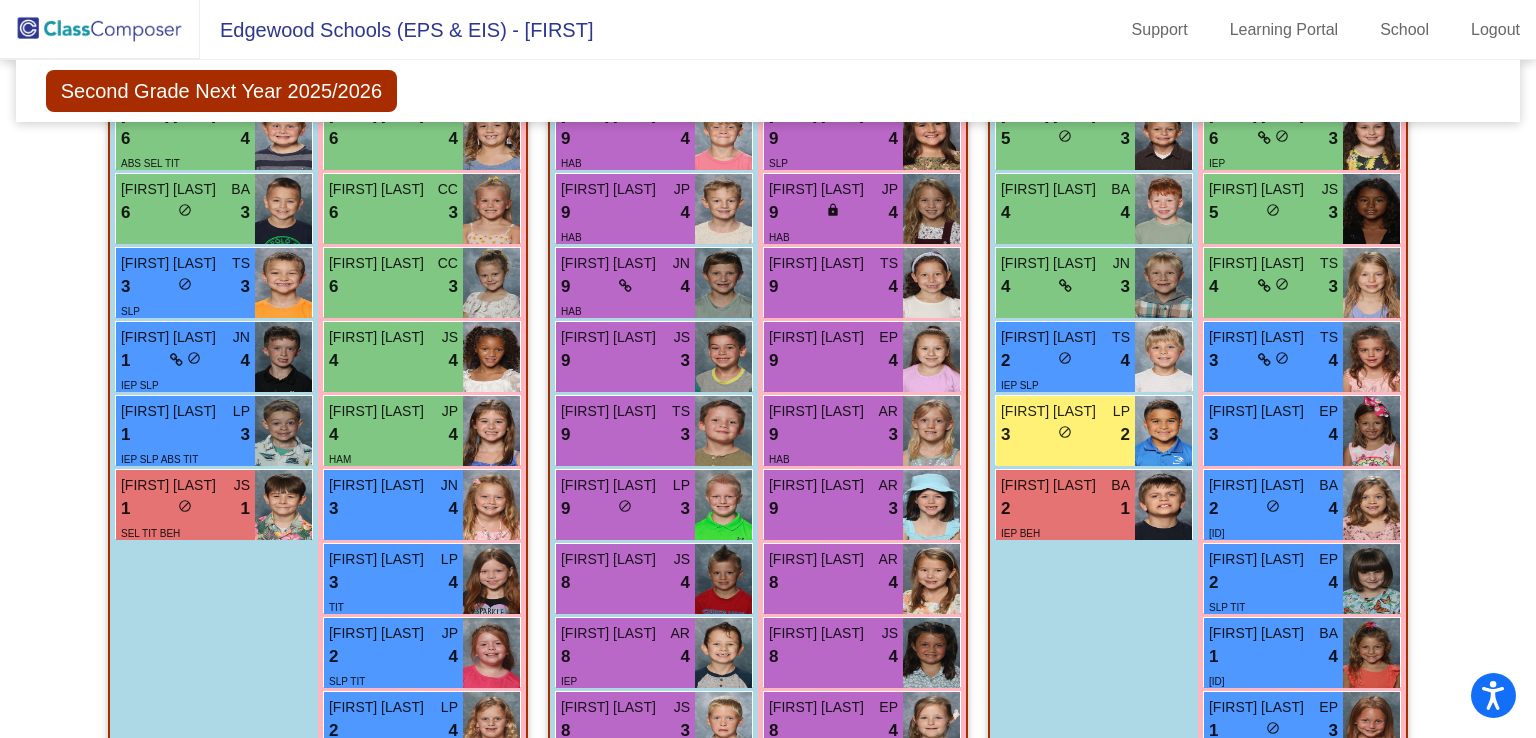 scroll, scrollTop: 1755, scrollLeft: 0, axis: vertical 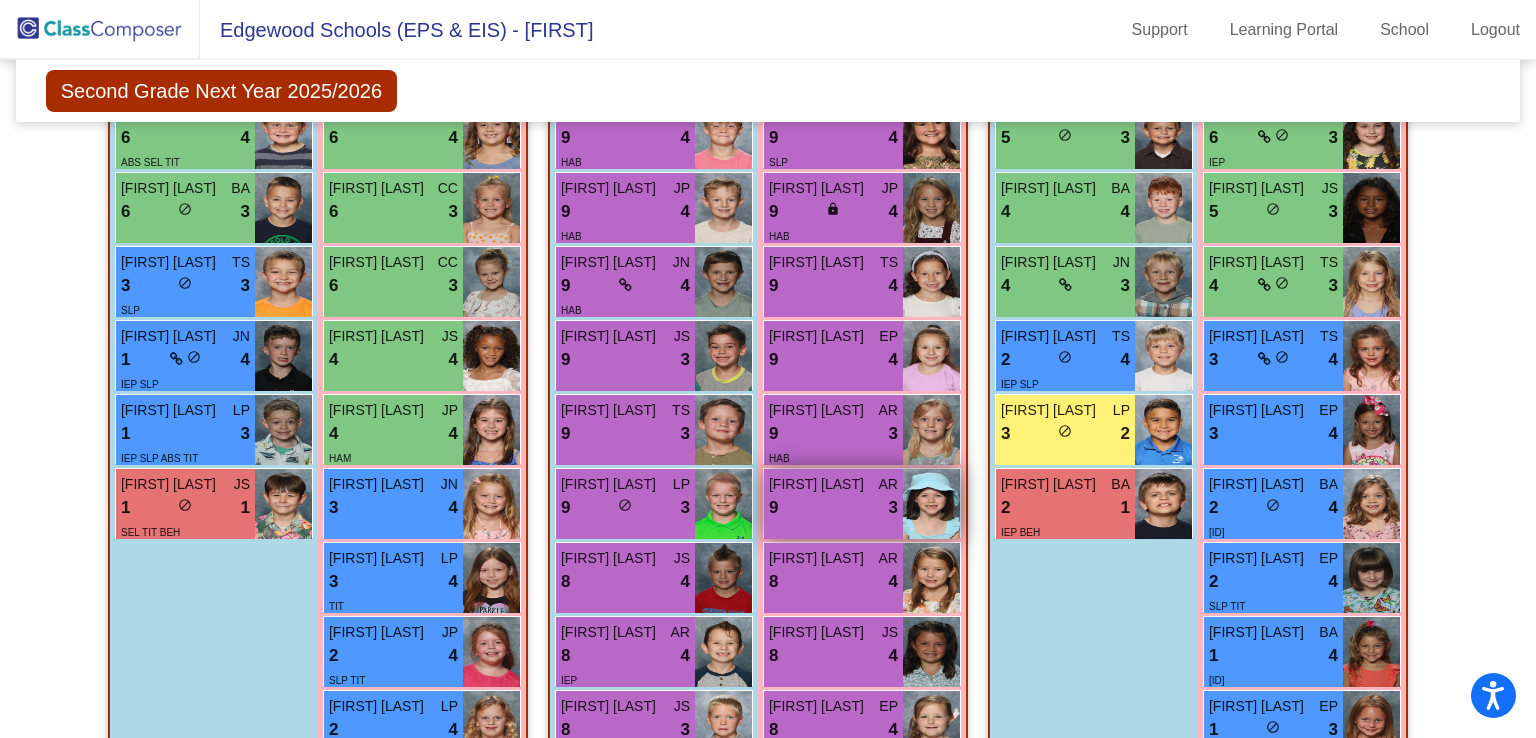 click on "9 lock do_not_disturb_alt 3" at bounding box center (833, 508) 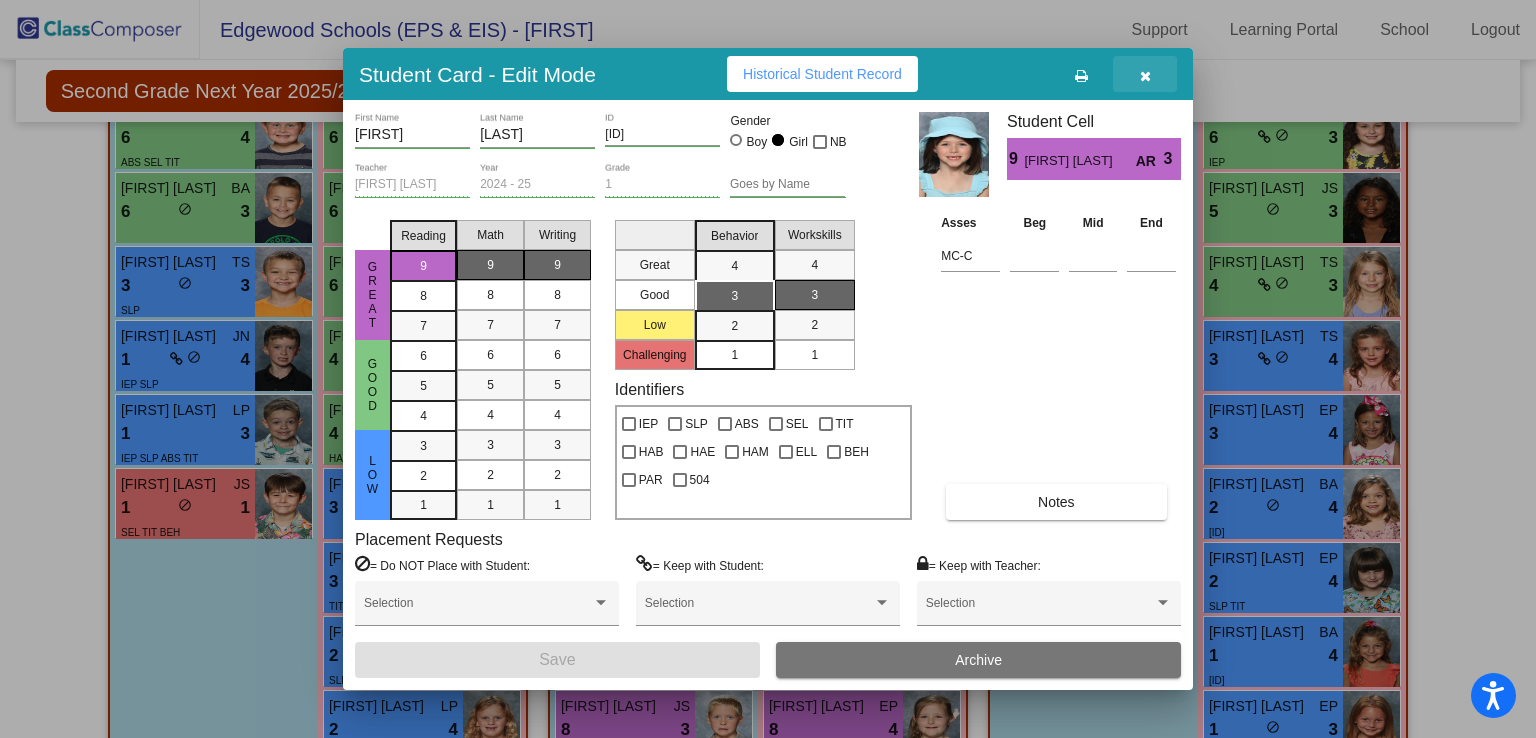 click at bounding box center (1145, 74) 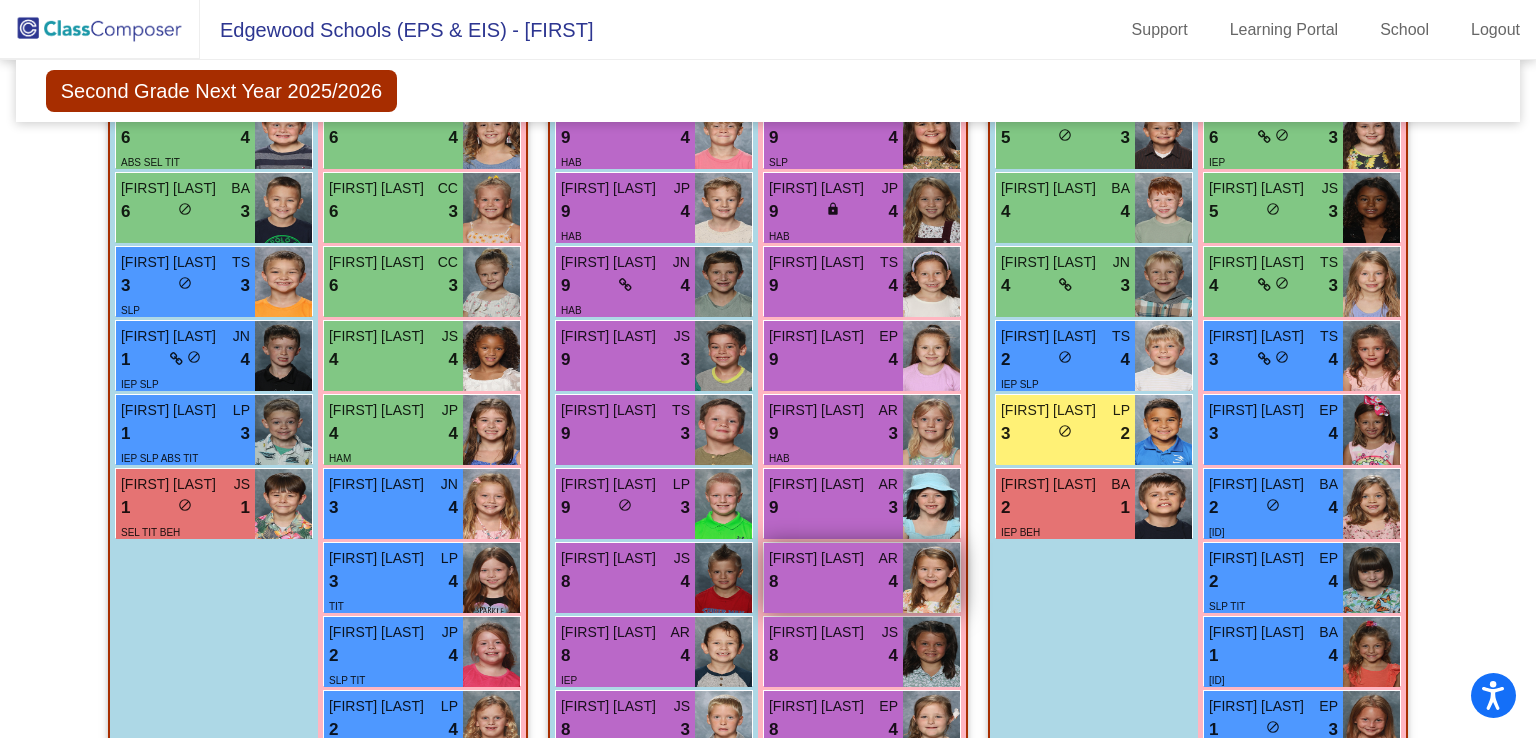 click on "[FIRST] [LAST]" at bounding box center [819, 558] 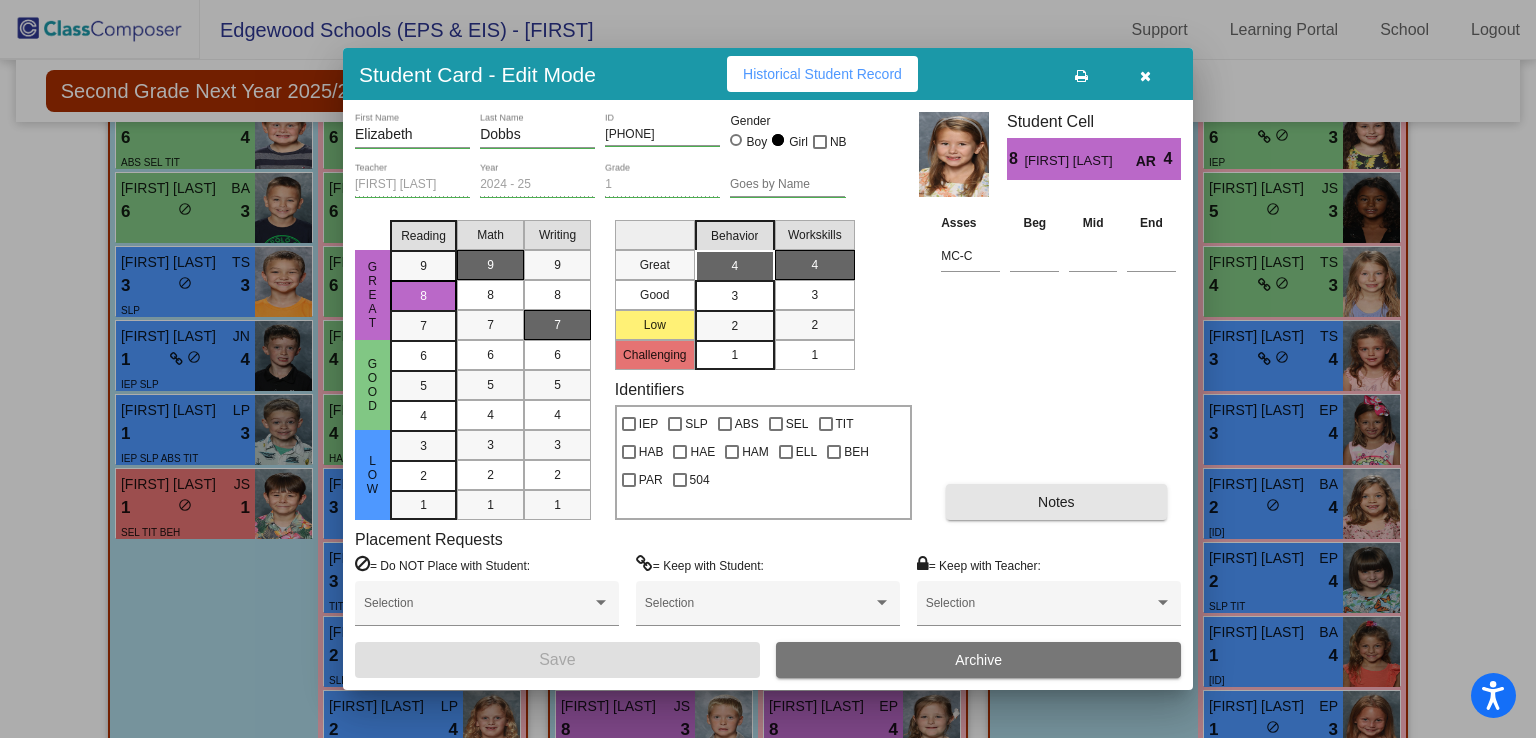 click on "Notes" at bounding box center [1056, 502] 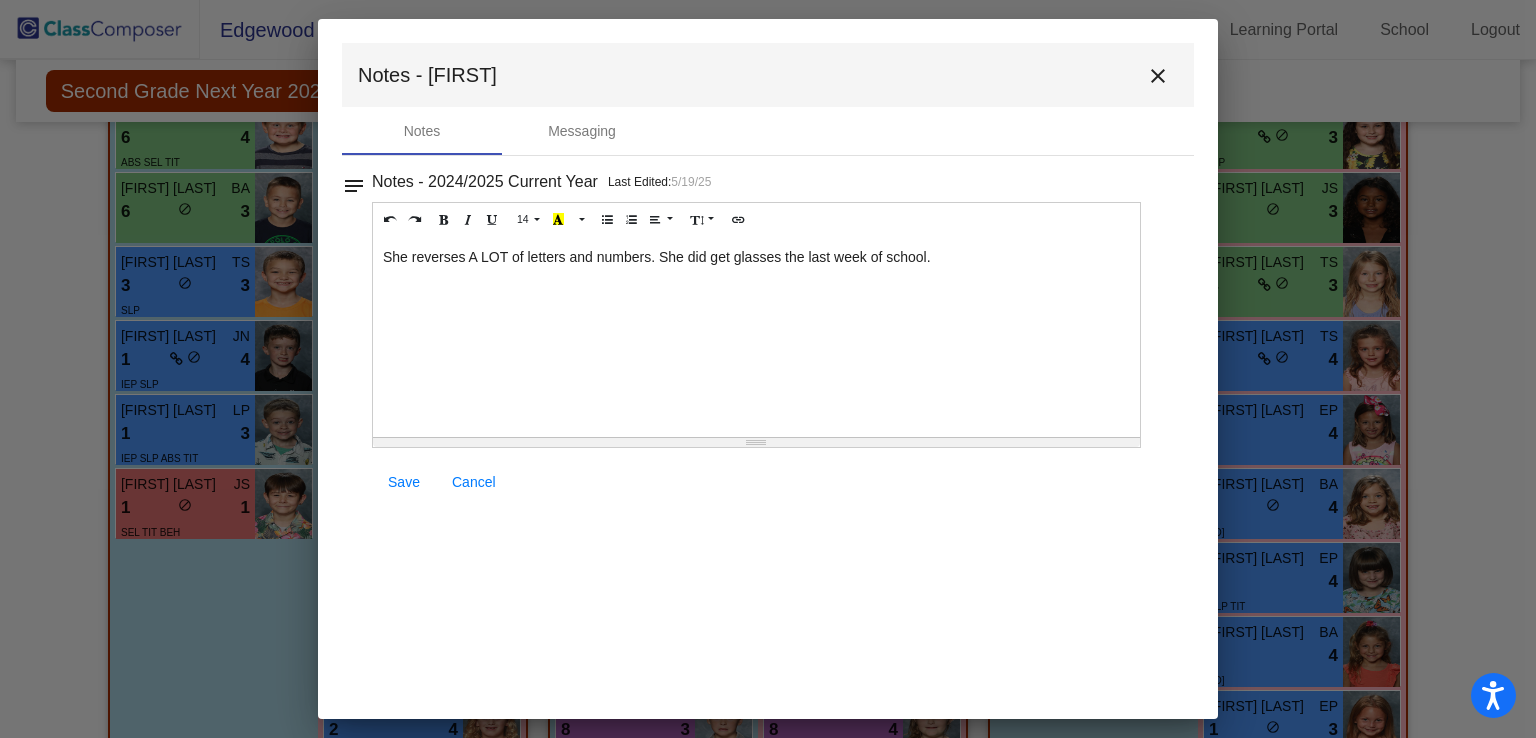 click on "close" at bounding box center [1158, 75] 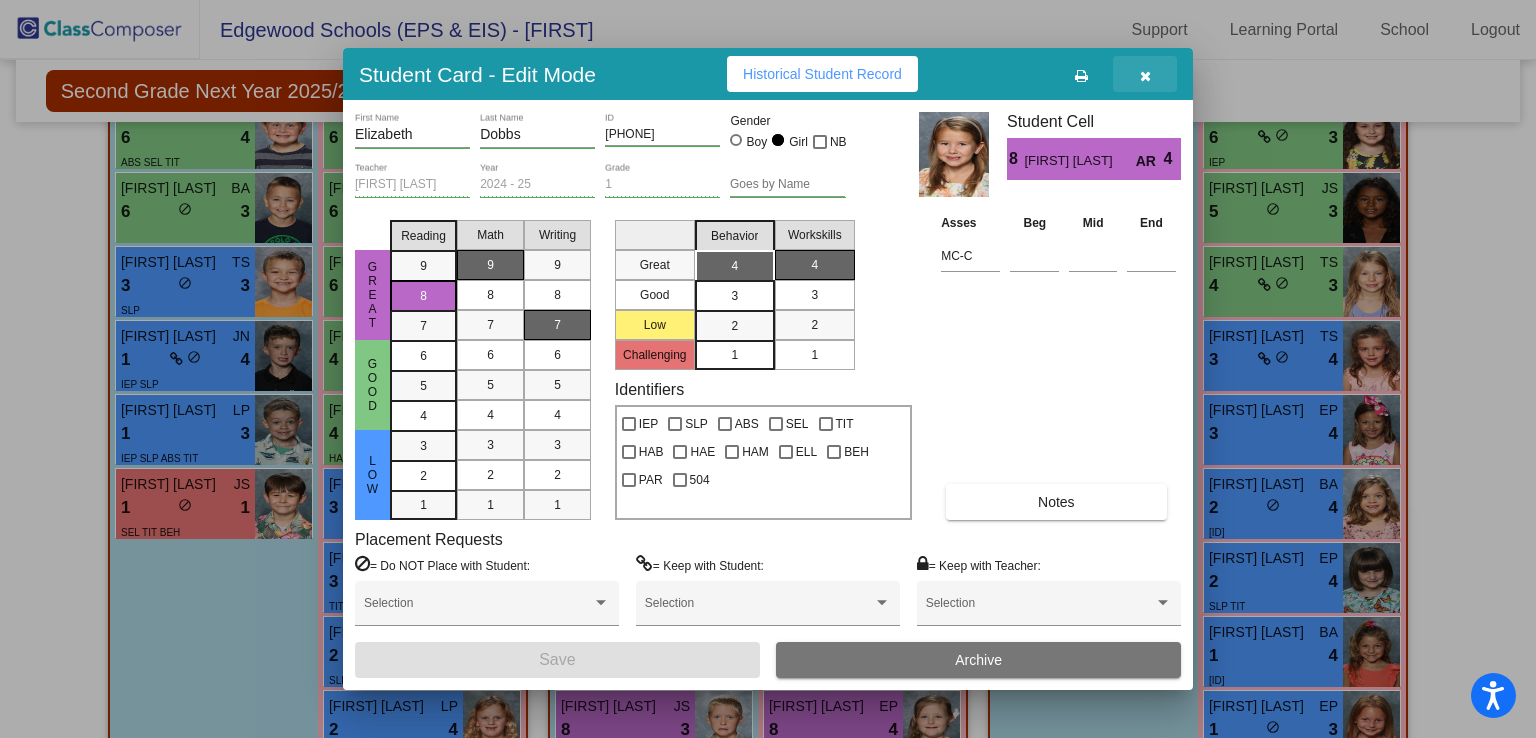 click at bounding box center (1145, 76) 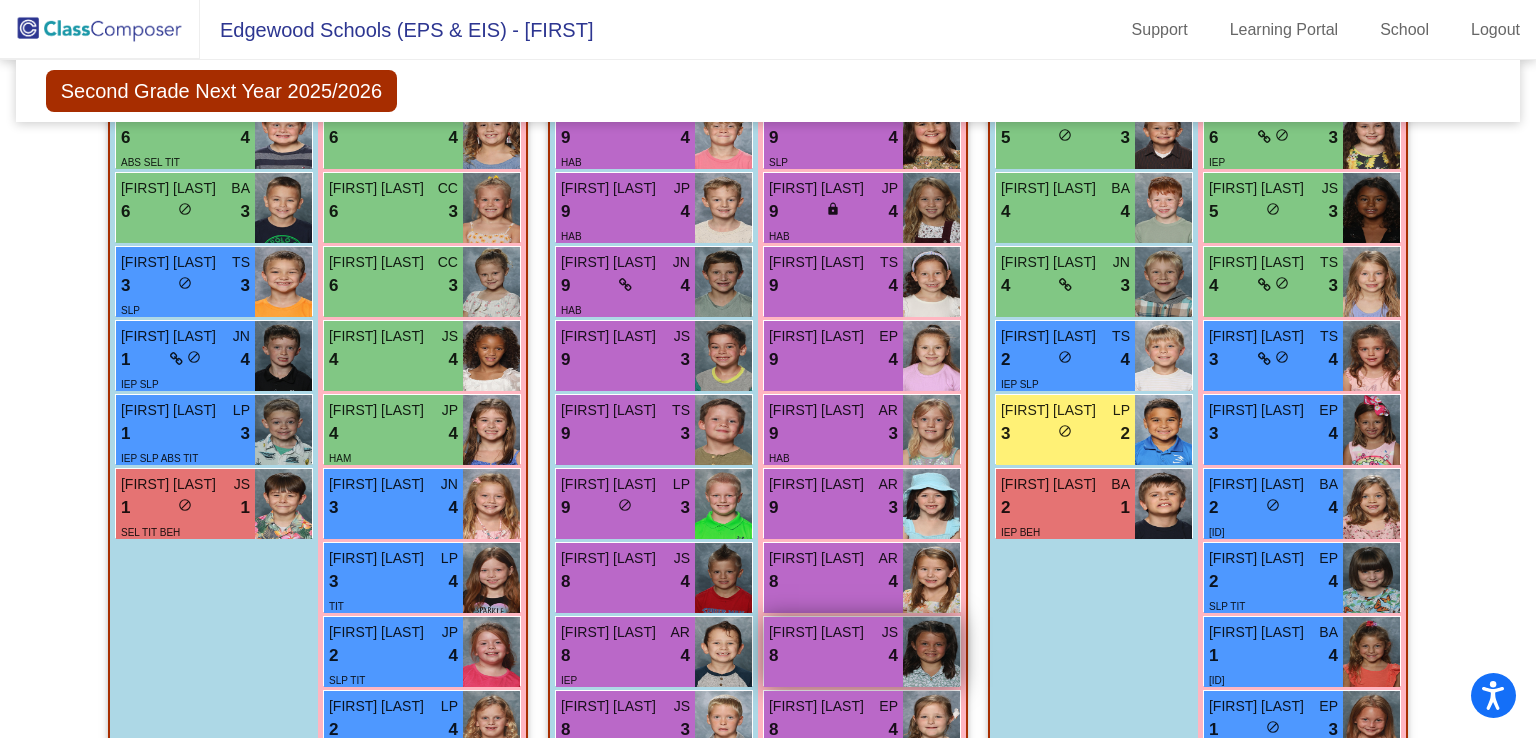 click on "8 lock do_not_disturb_alt 4" at bounding box center [833, 656] 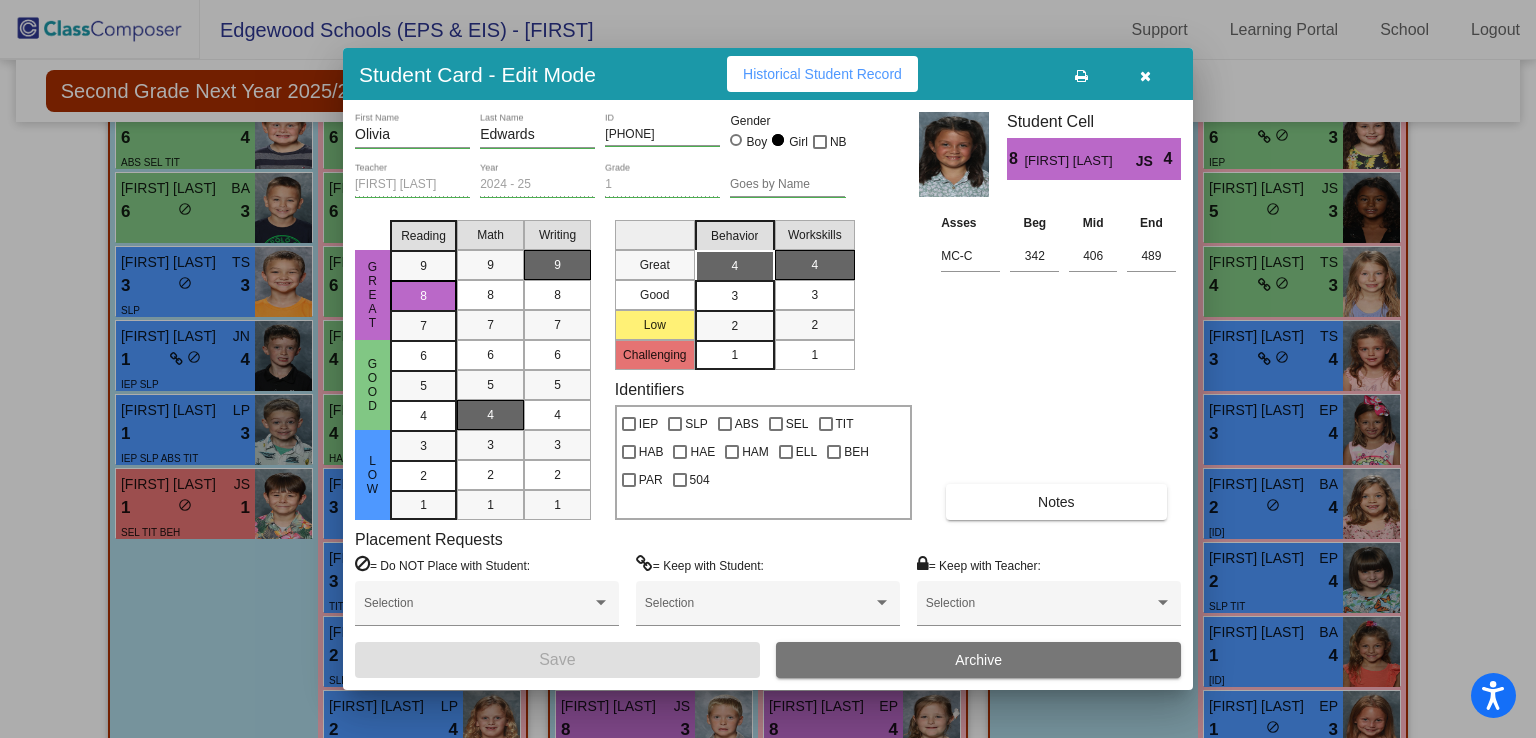 click on "Asses Beg Mid End MC-C 342 406 489 Notes" at bounding box center (1058, 366) 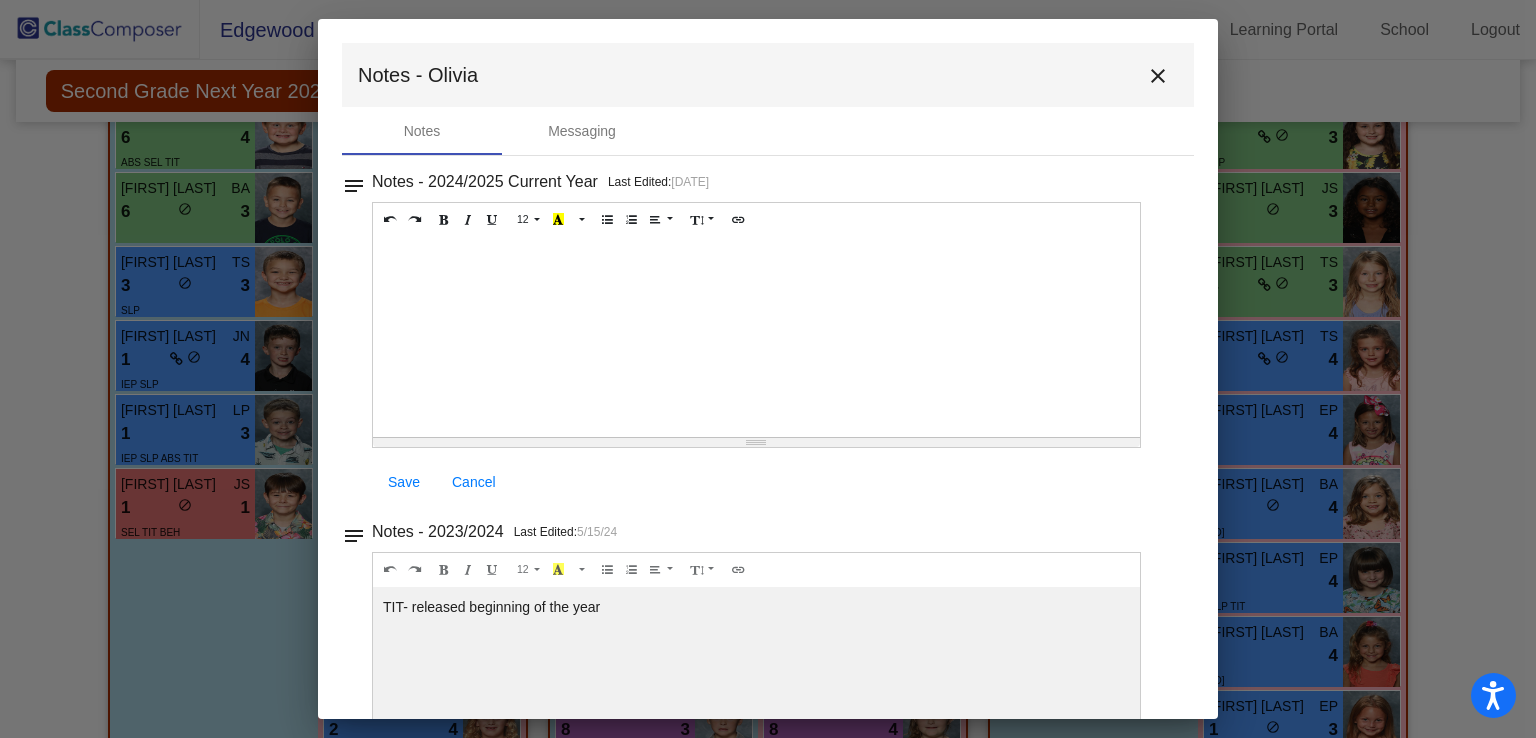 click on "close" at bounding box center (1158, 76) 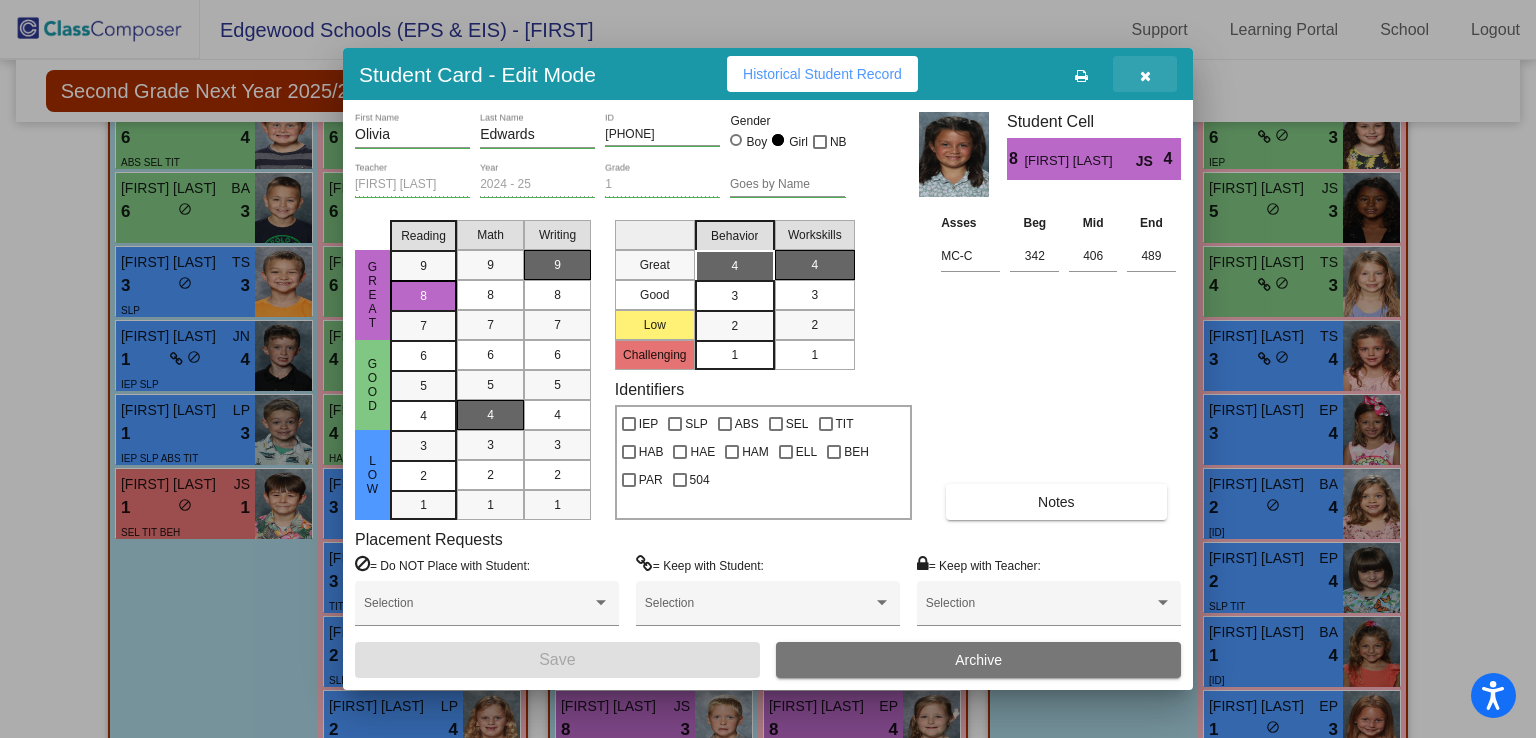click at bounding box center [1145, 76] 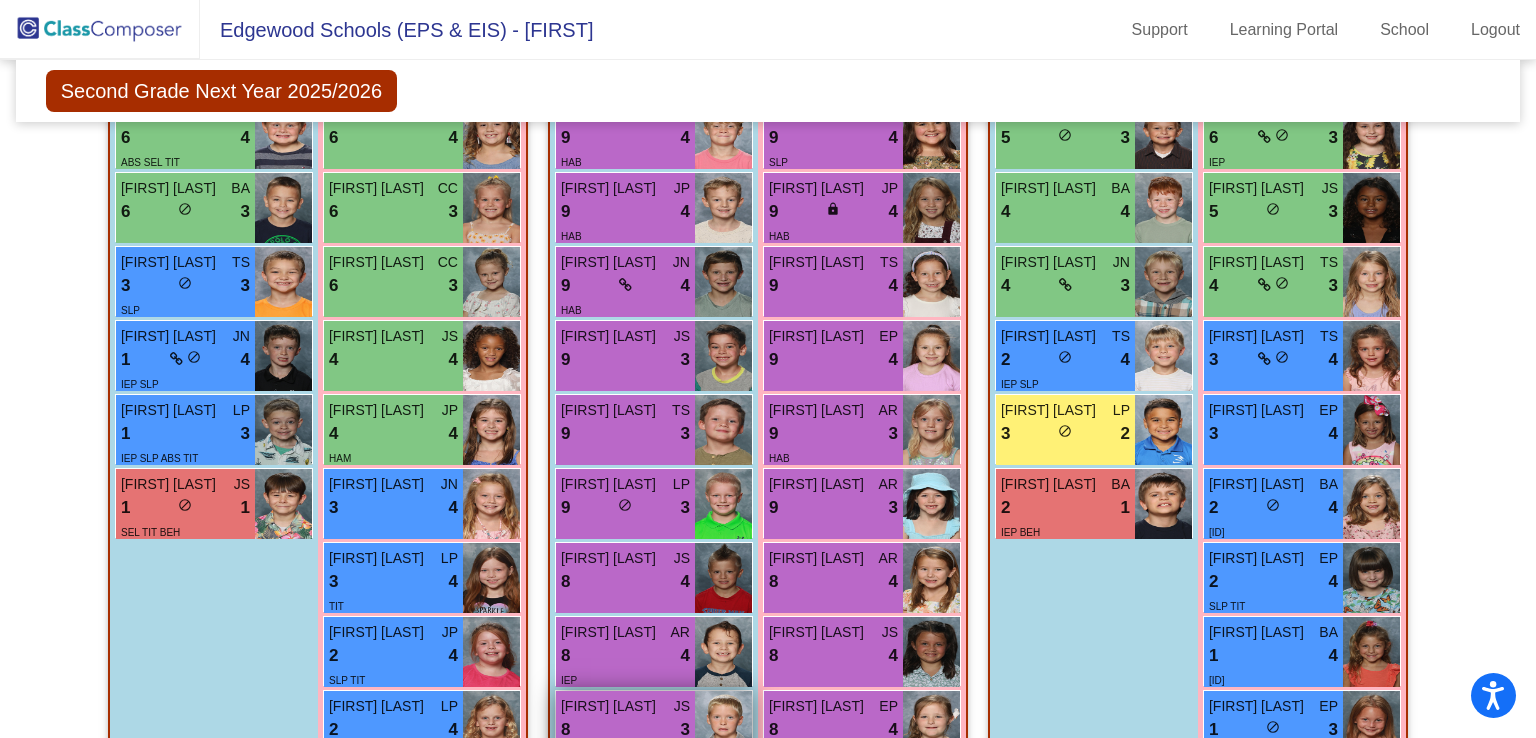 click on "8 lock do_not_disturb_alt 3" at bounding box center (625, 730) 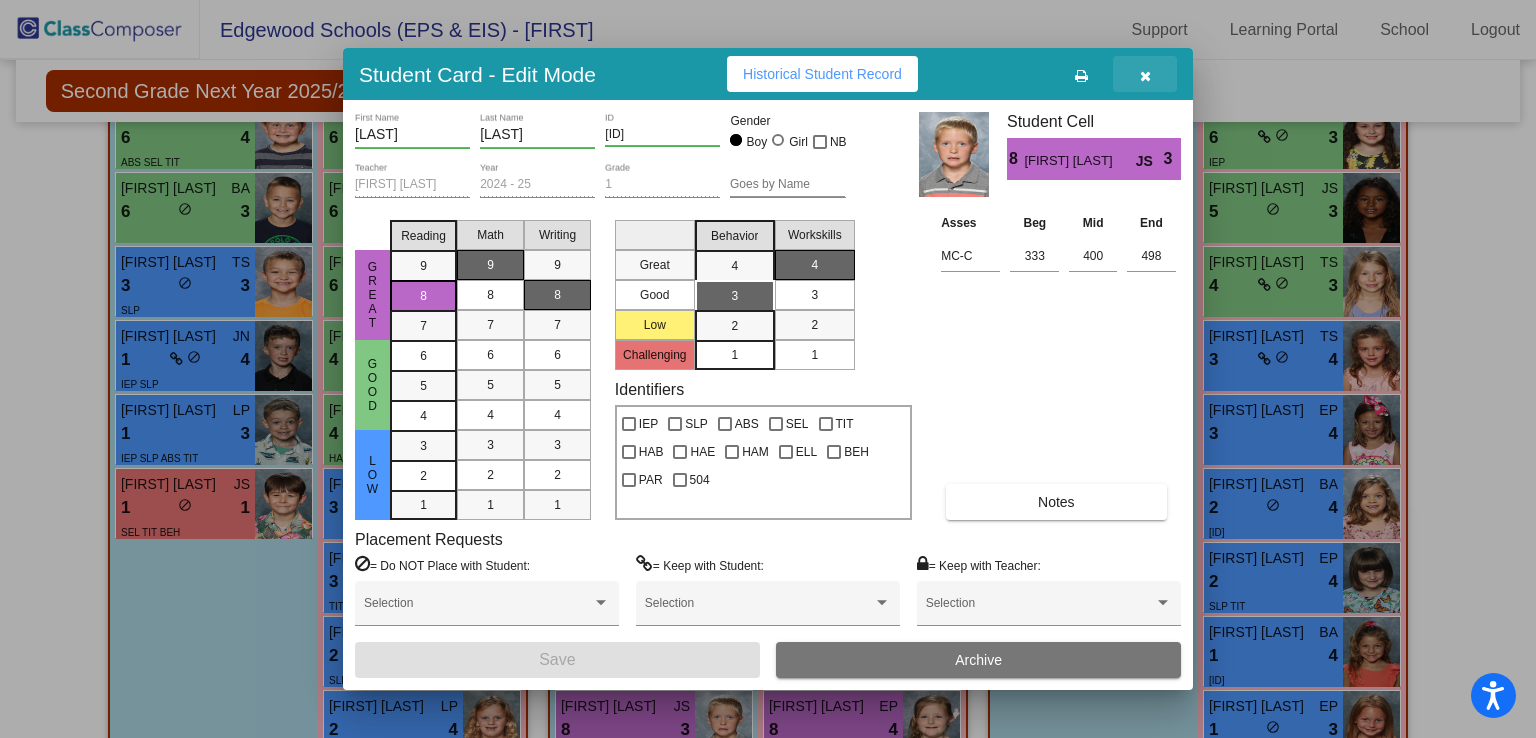 click at bounding box center [1145, 76] 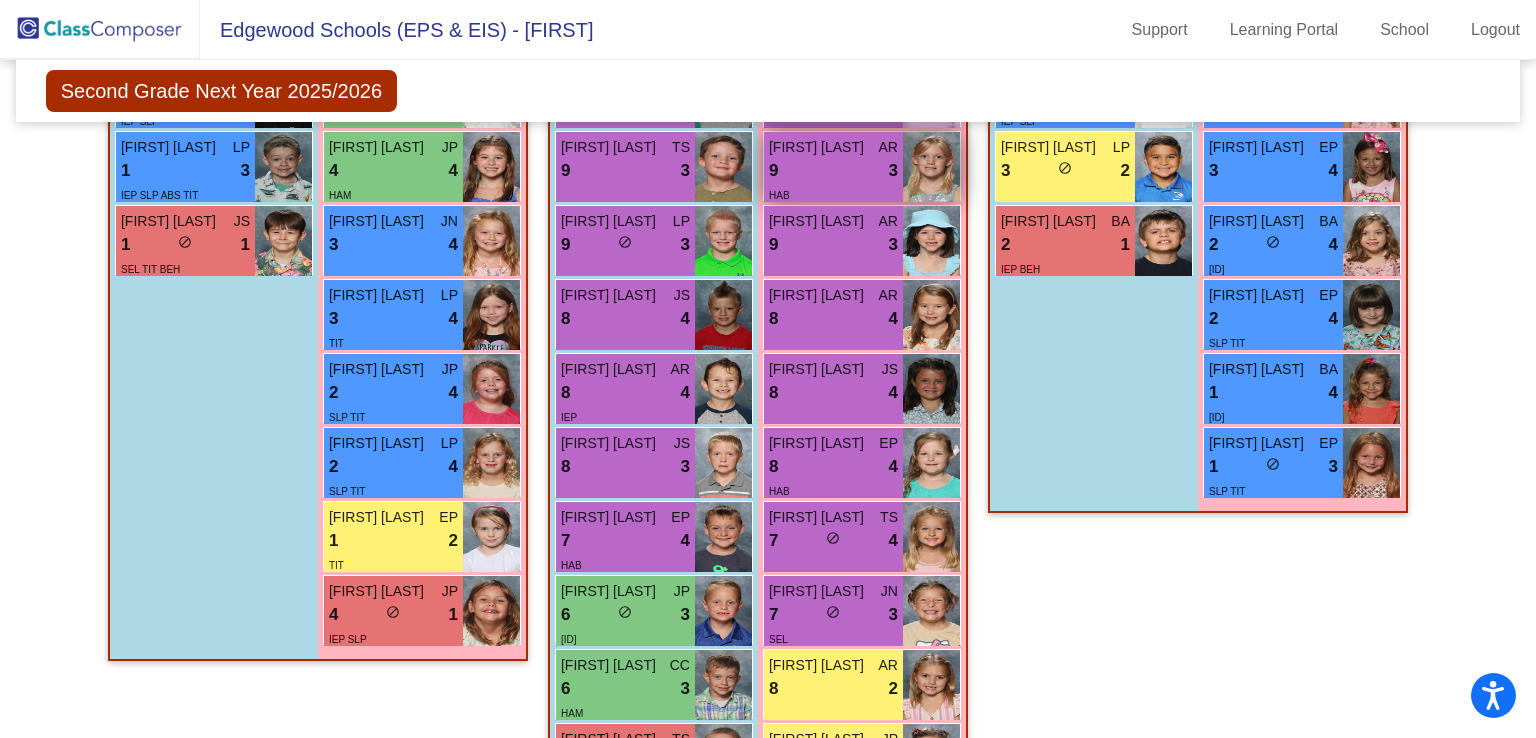 scroll, scrollTop: 2020, scrollLeft: 0, axis: vertical 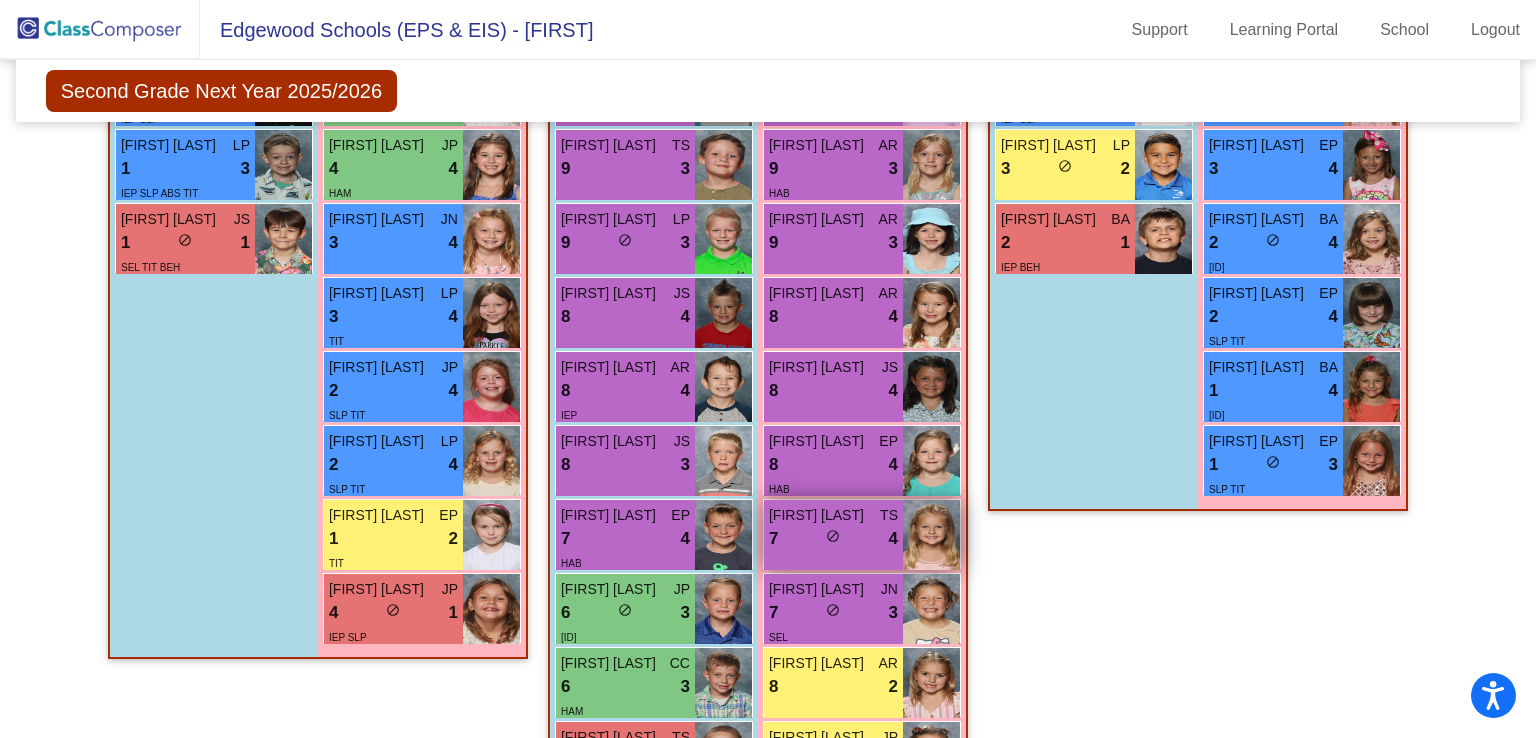 click on "7 lock do_not_disturb_alt 4" at bounding box center [833, 539] 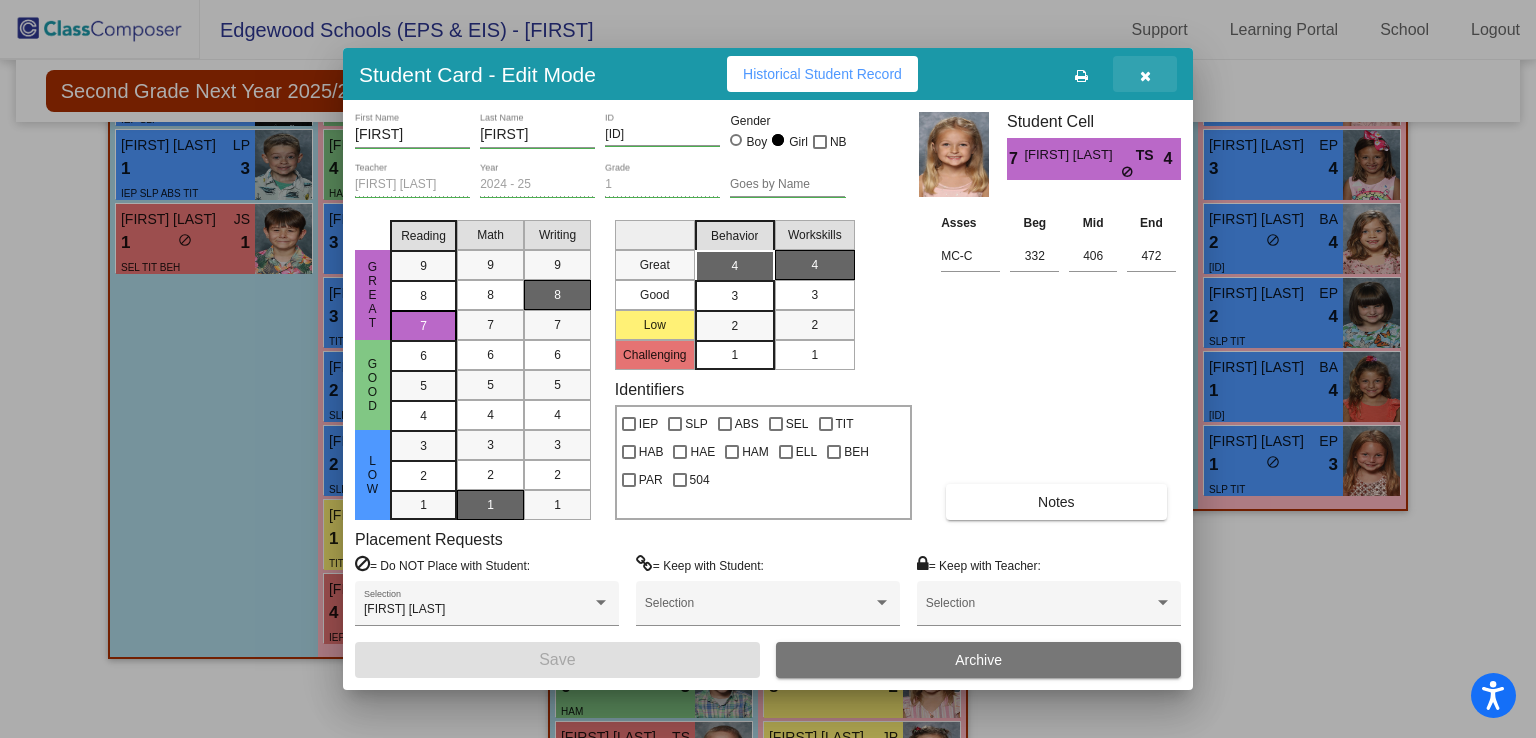 click at bounding box center (1145, 76) 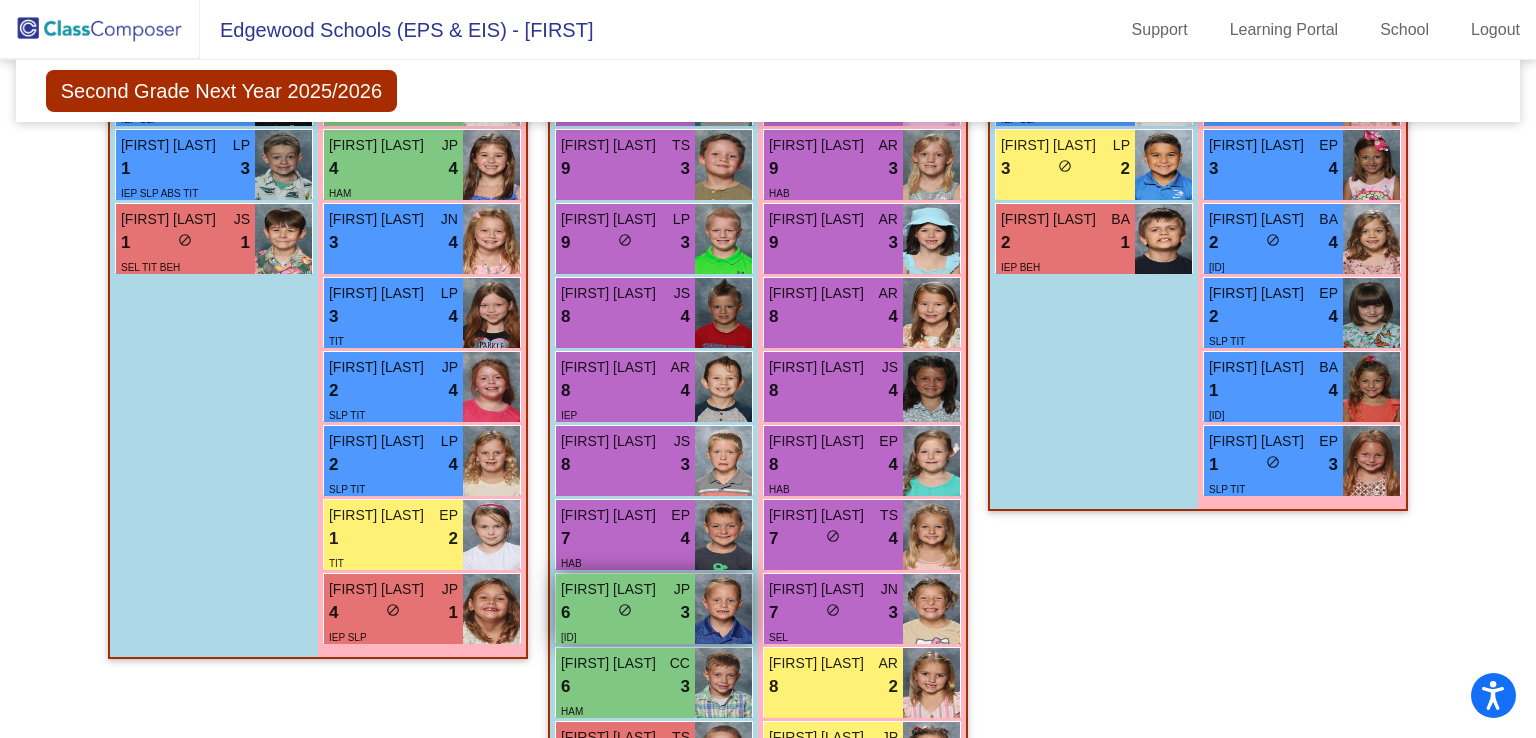 click on "[FIRST] [LAST]" at bounding box center [611, 589] 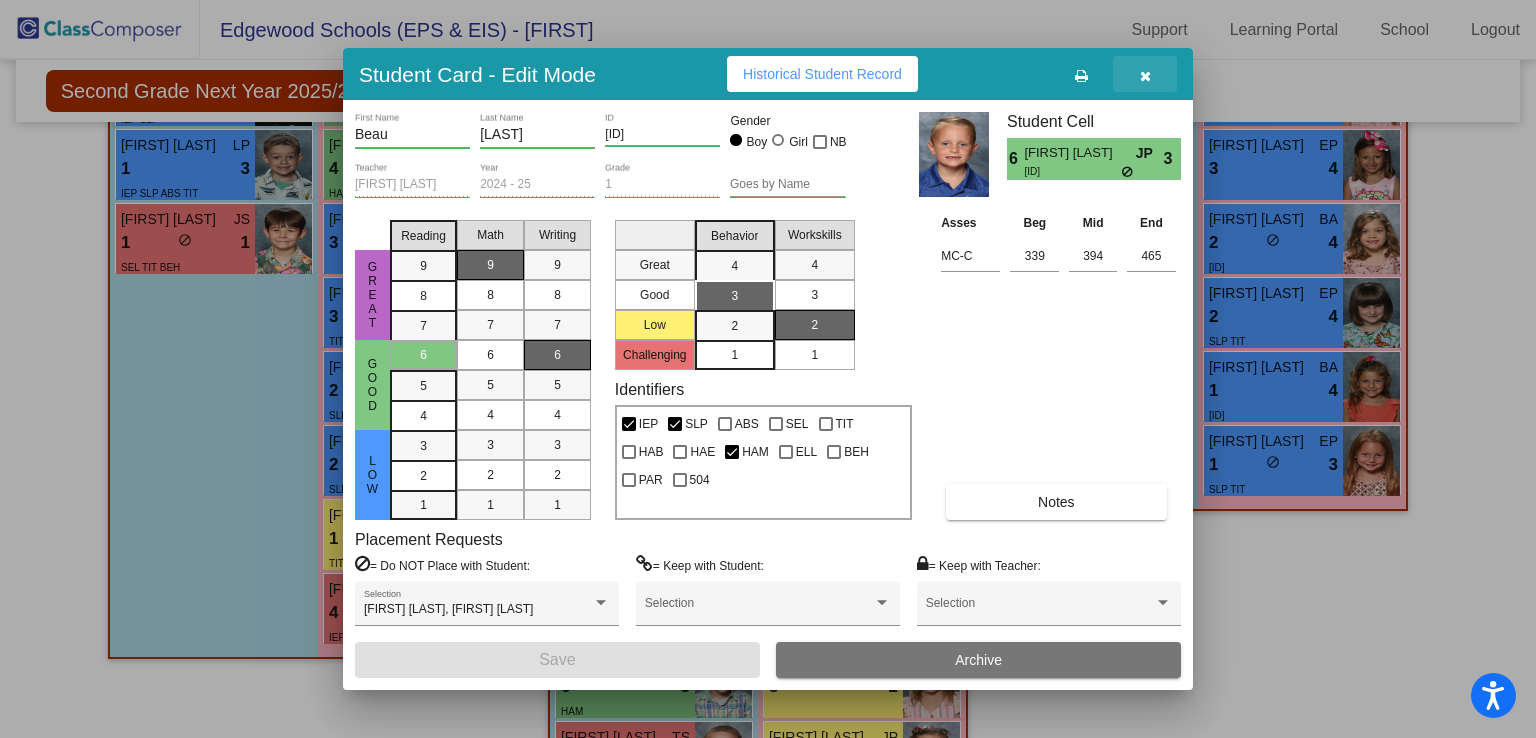click at bounding box center [1145, 74] 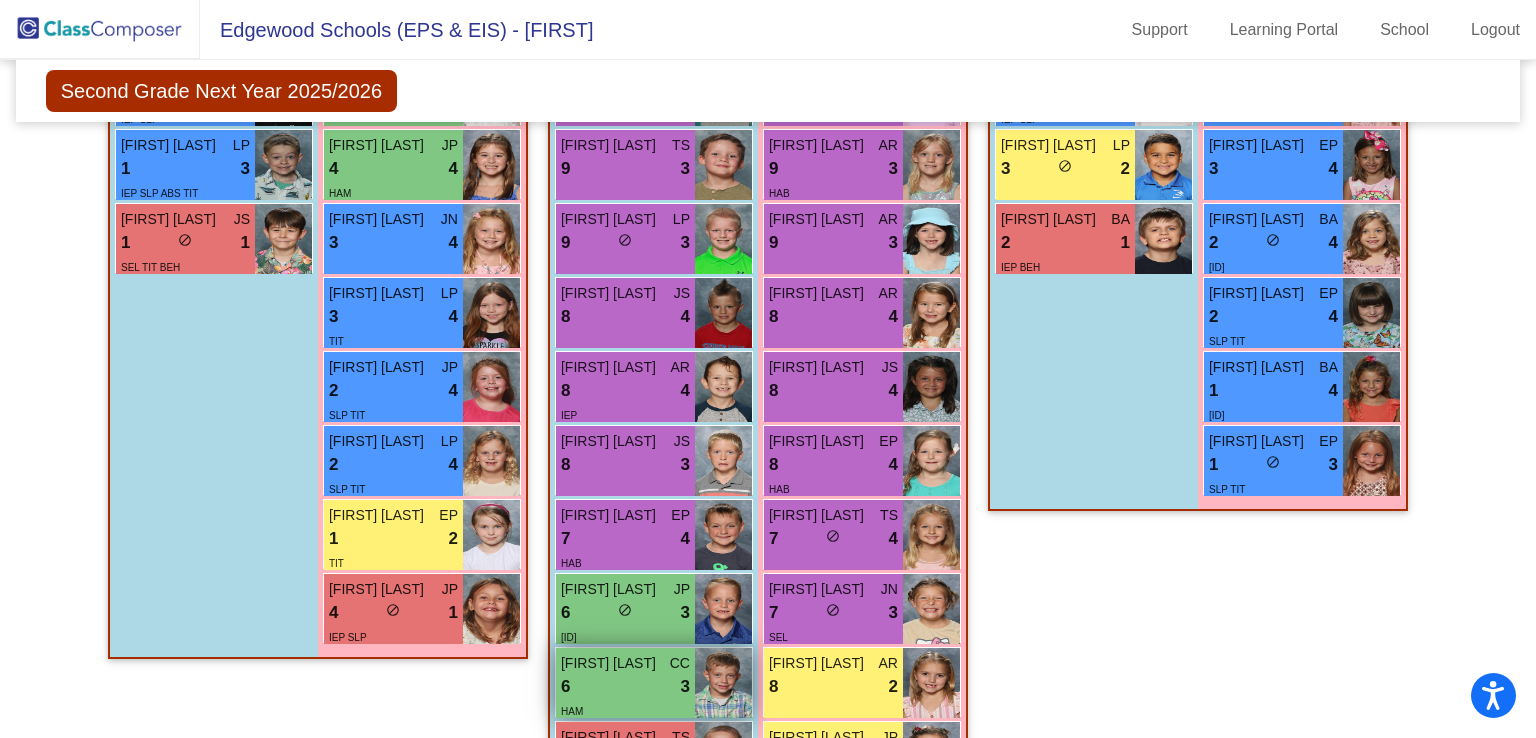 click on "6 lock do_not_disturb_alt 3" at bounding box center (625, 687) 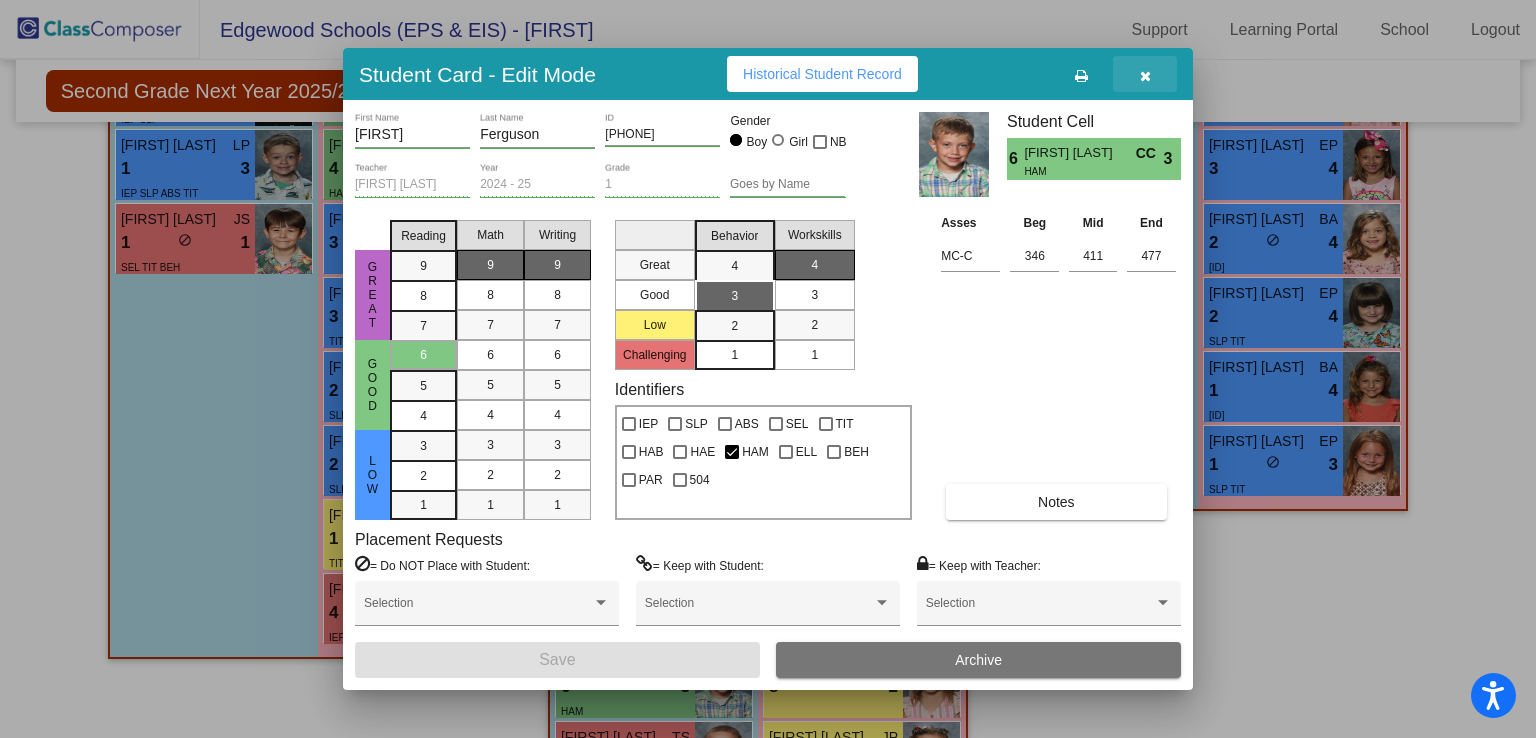 click at bounding box center [1145, 76] 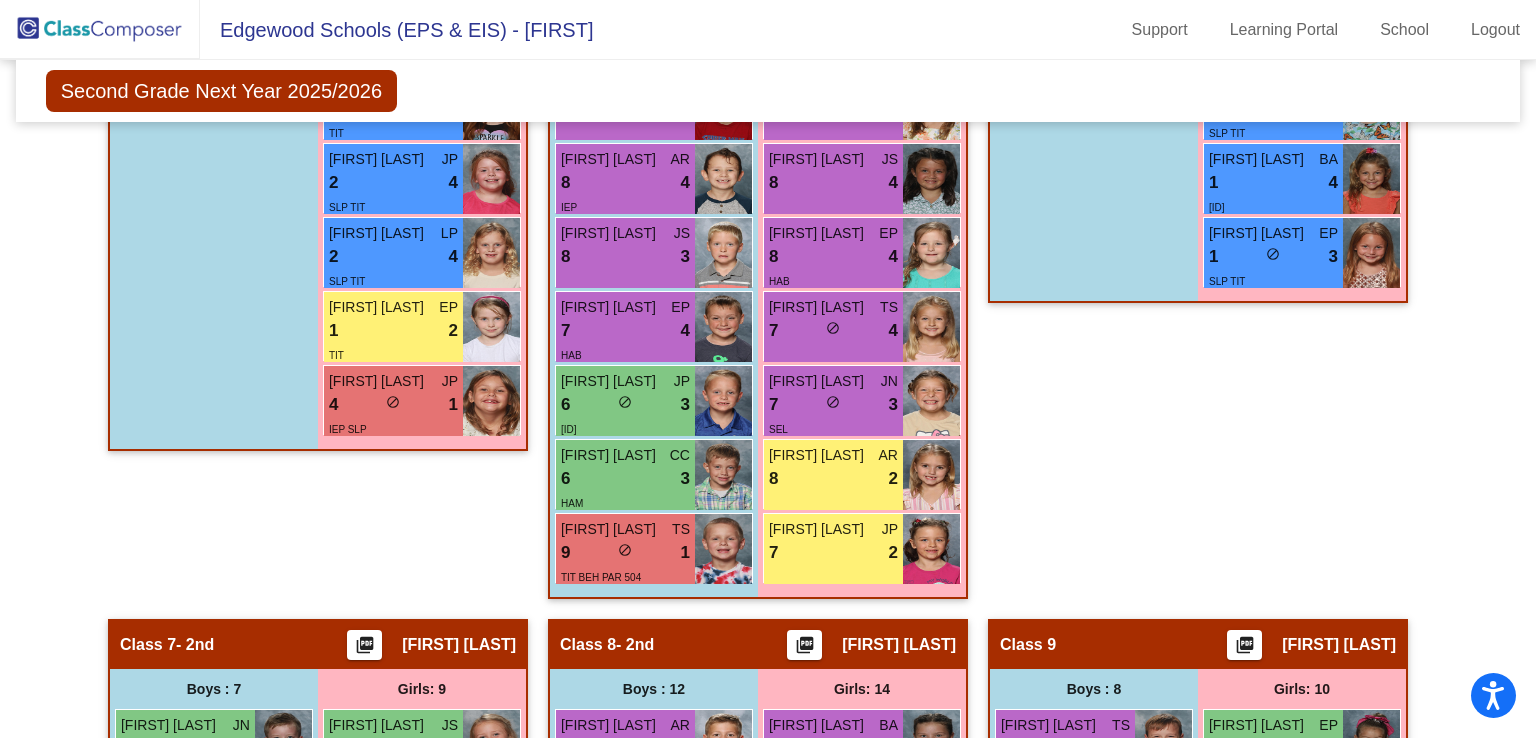 scroll, scrollTop: 2230, scrollLeft: 0, axis: vertical 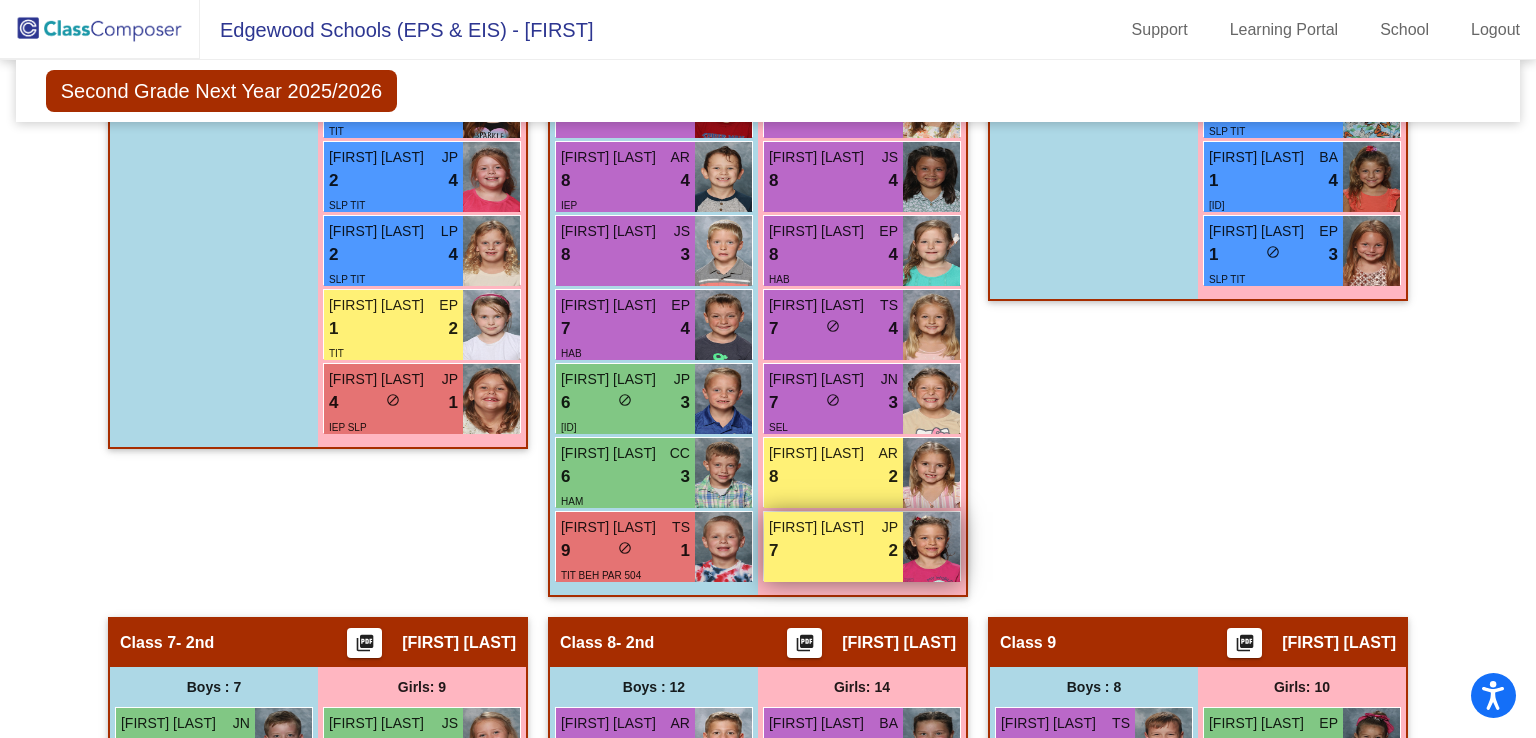 click on "7 lock do_not_disturb_alt 2" at bounding box center [833, 551] 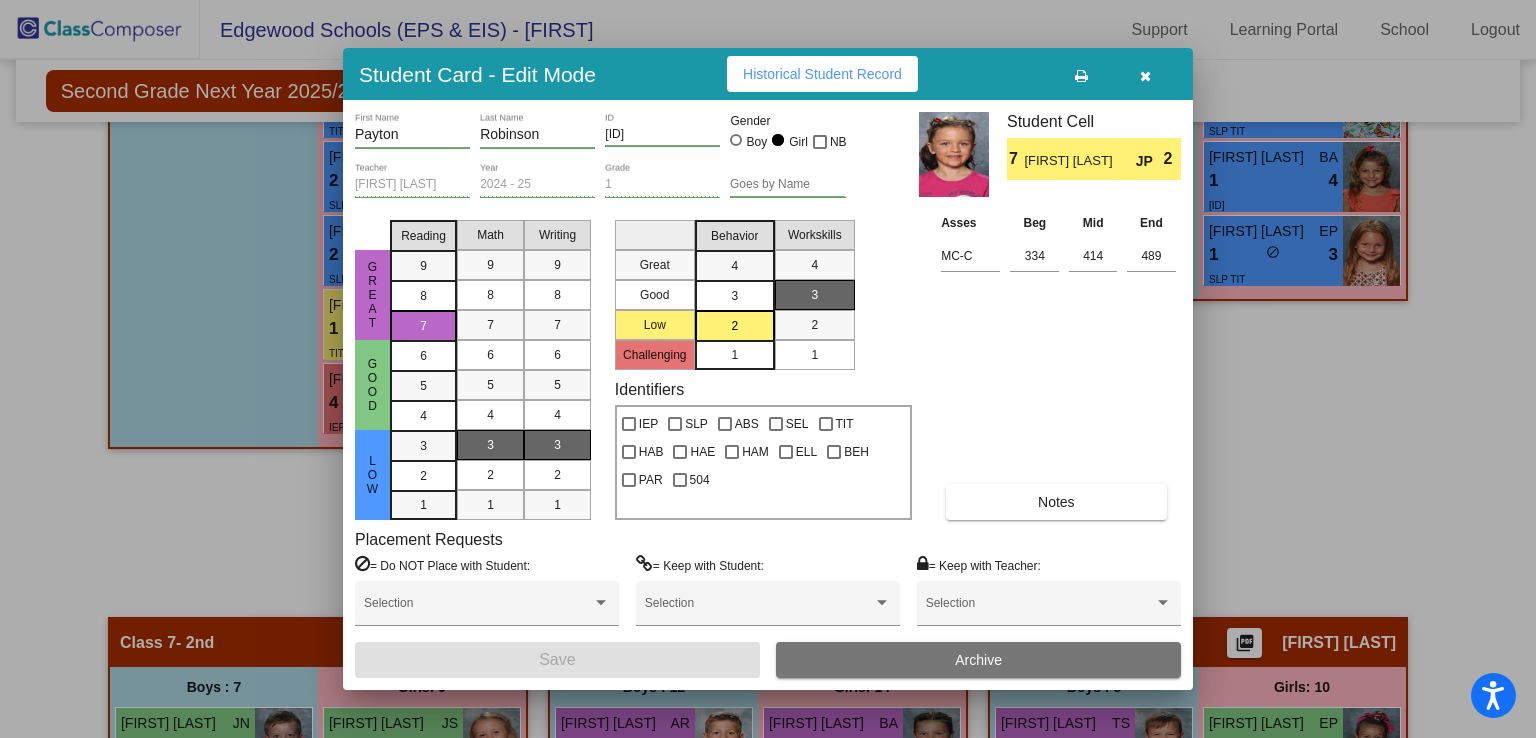 click on "Notes" at bounding box center [1056, 502] 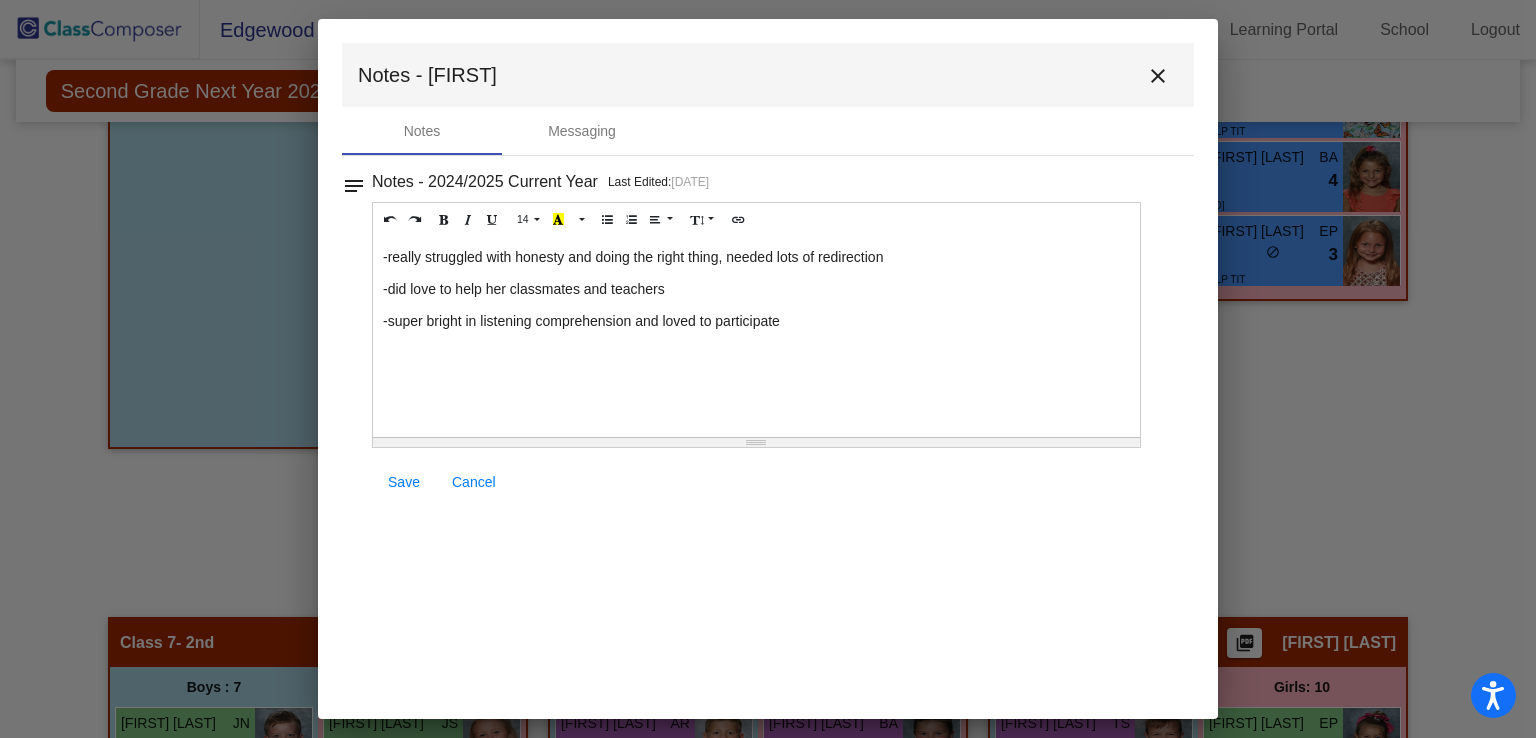 click on "close" at bounding box center (1158, 76) 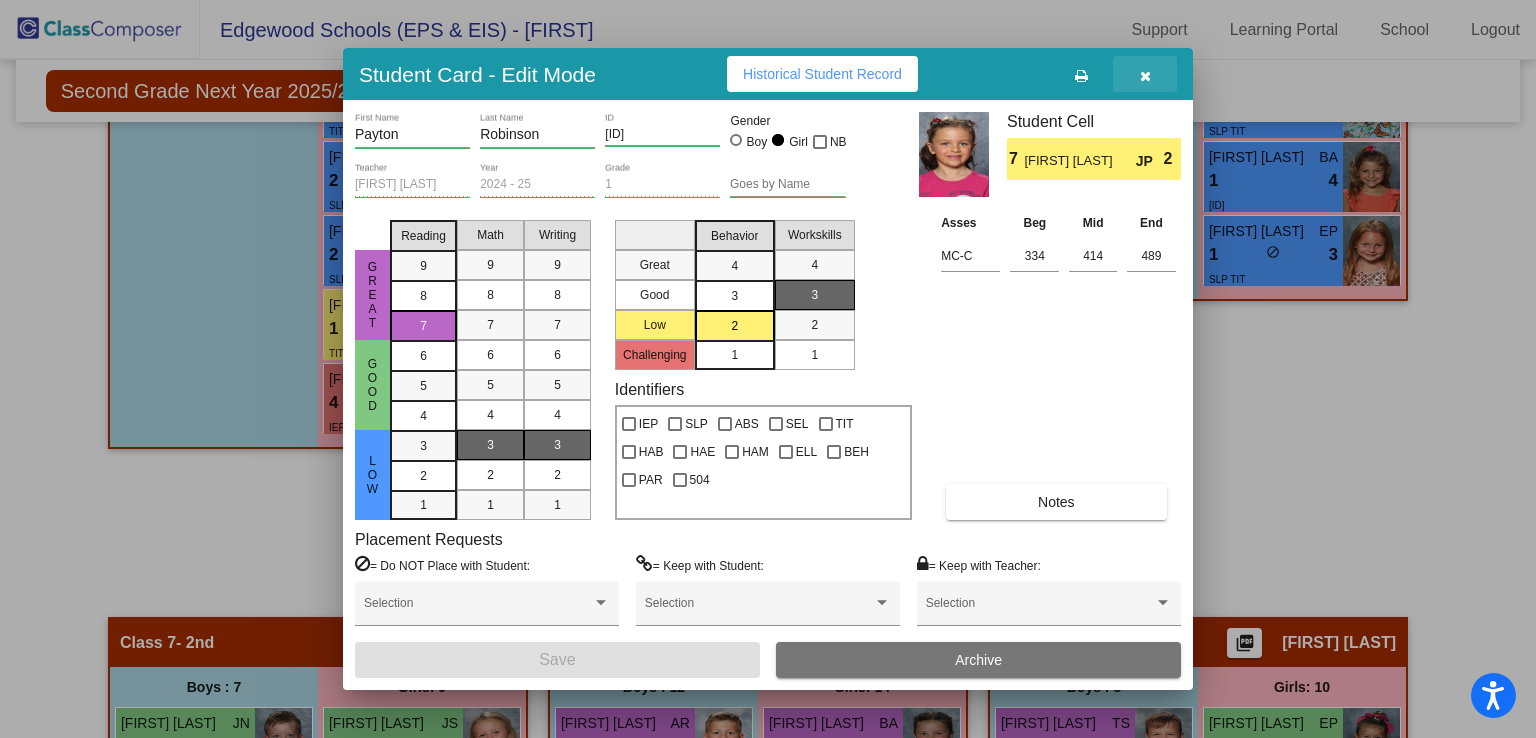 click at bounding box center [1145, 74] 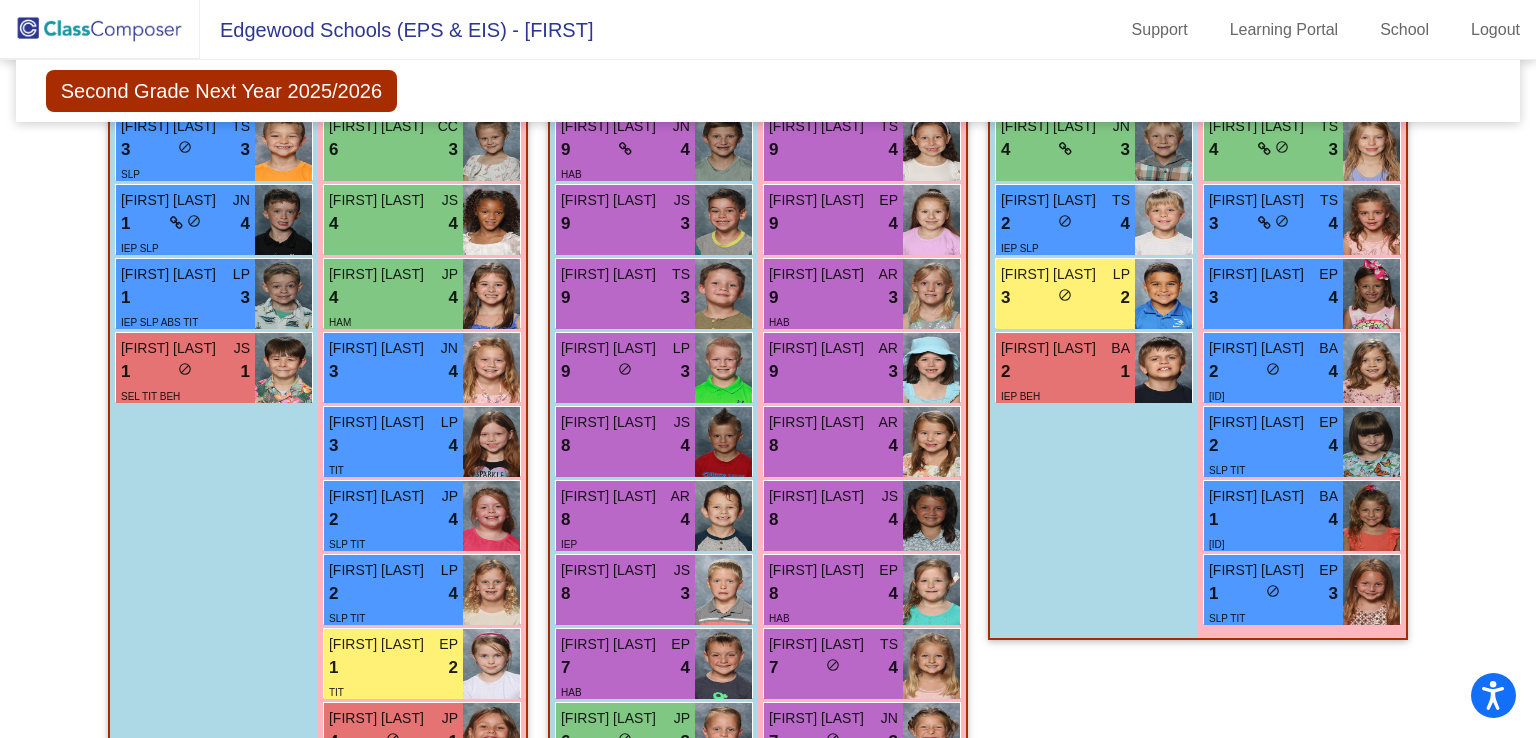 scroll, scrollTop: 1868, scrollLeft: 0, axis: vertical 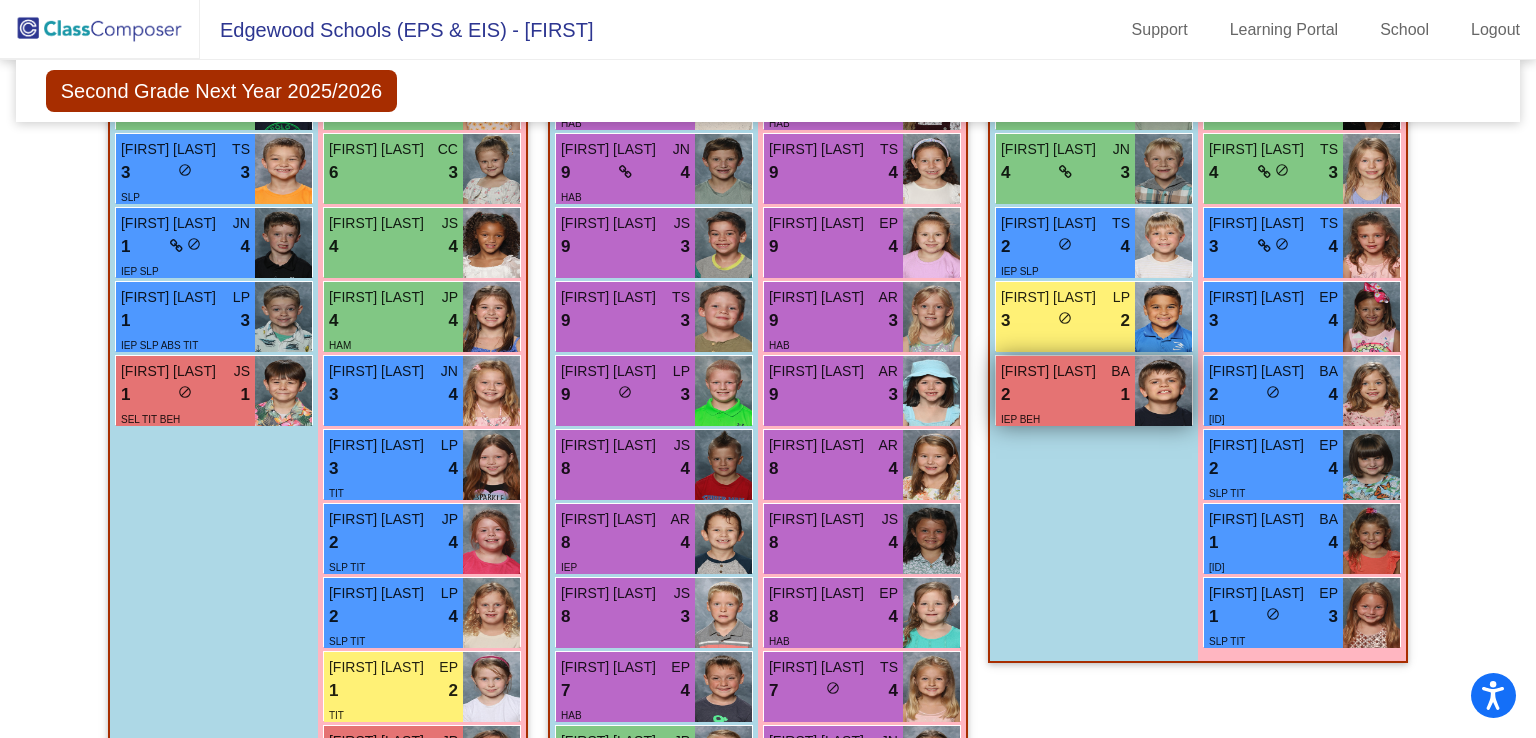 click on "[FIRST] [LAST]" at bounding box center (1051, 371) 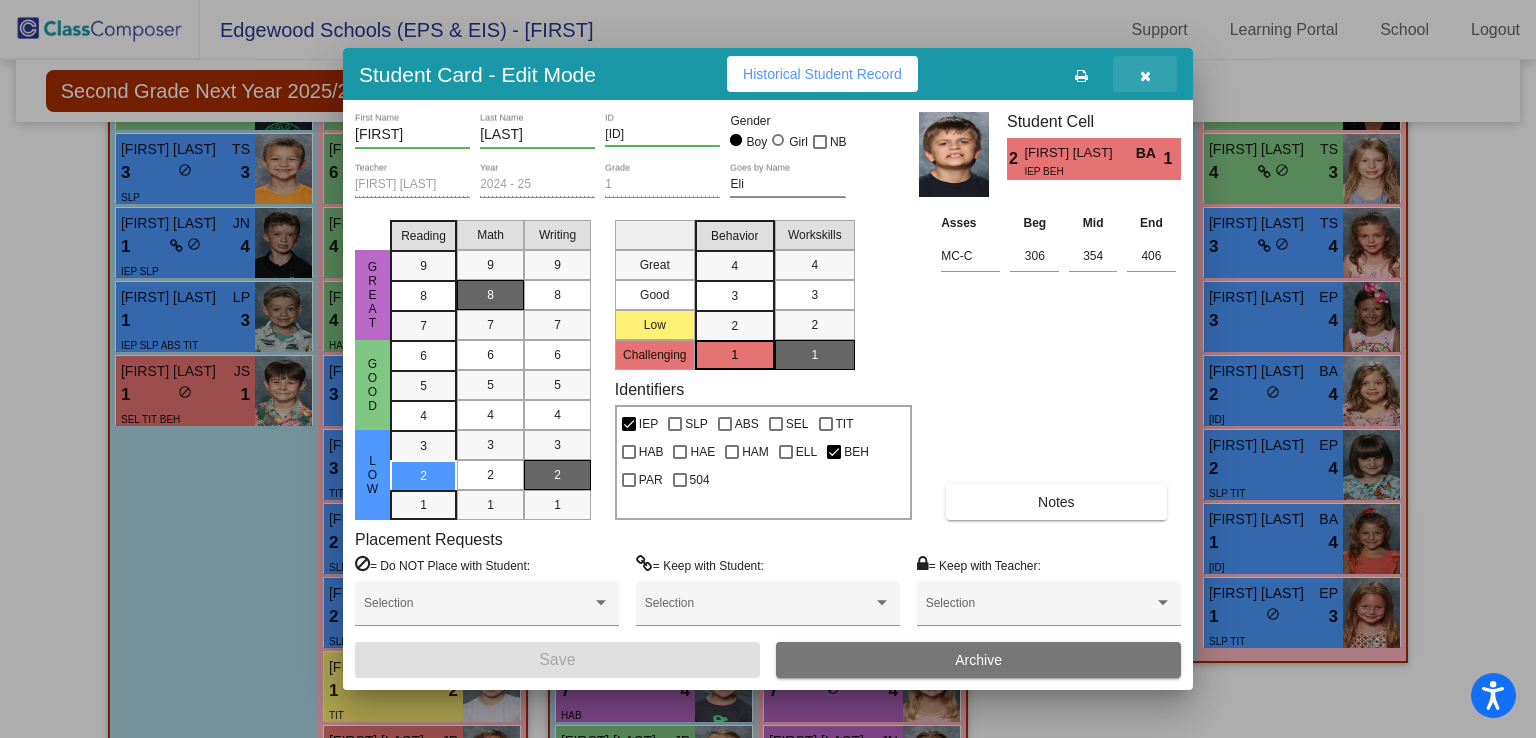 click at bounding box center (1145, 74) 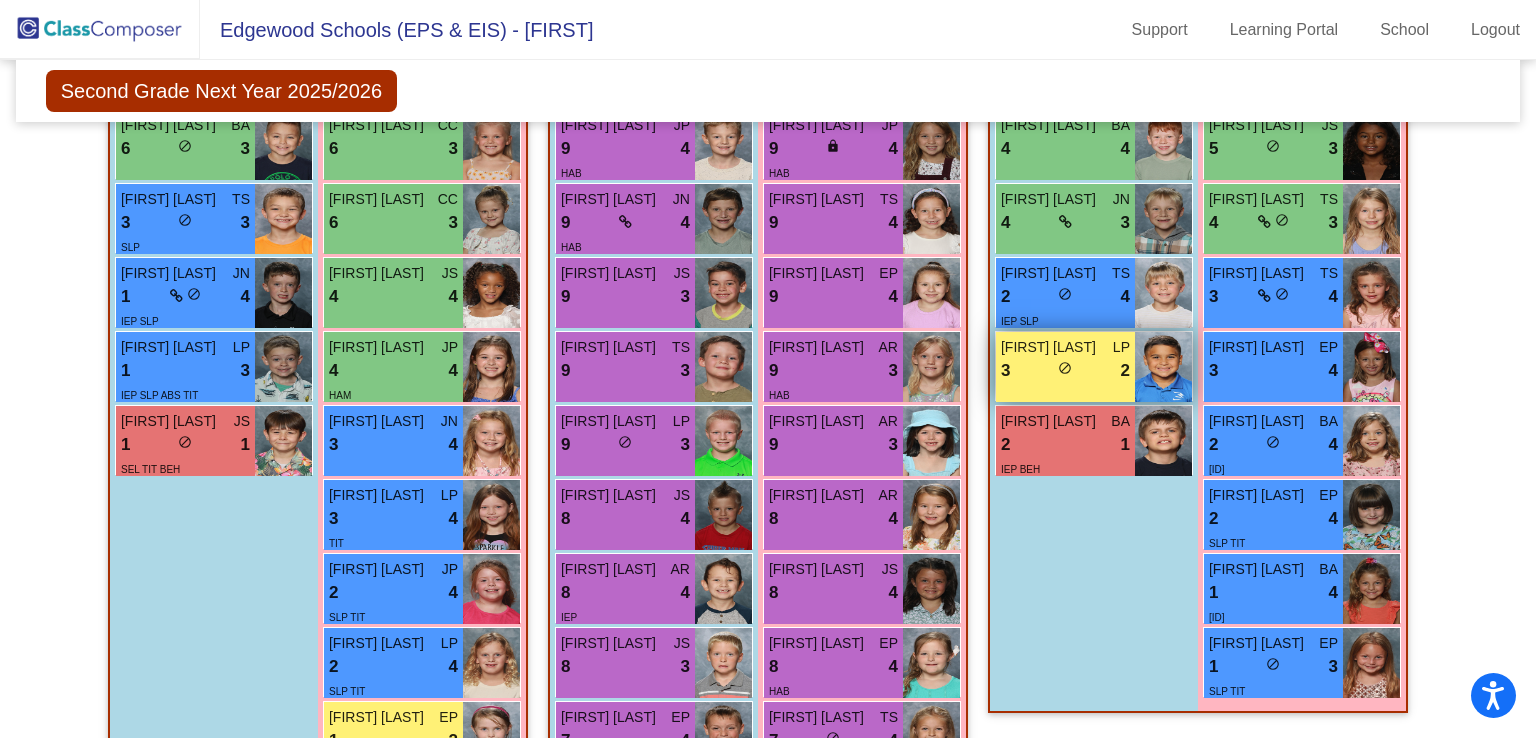 scroll, scrollTop: 1816, scrollLeft: 0, axis: vertical 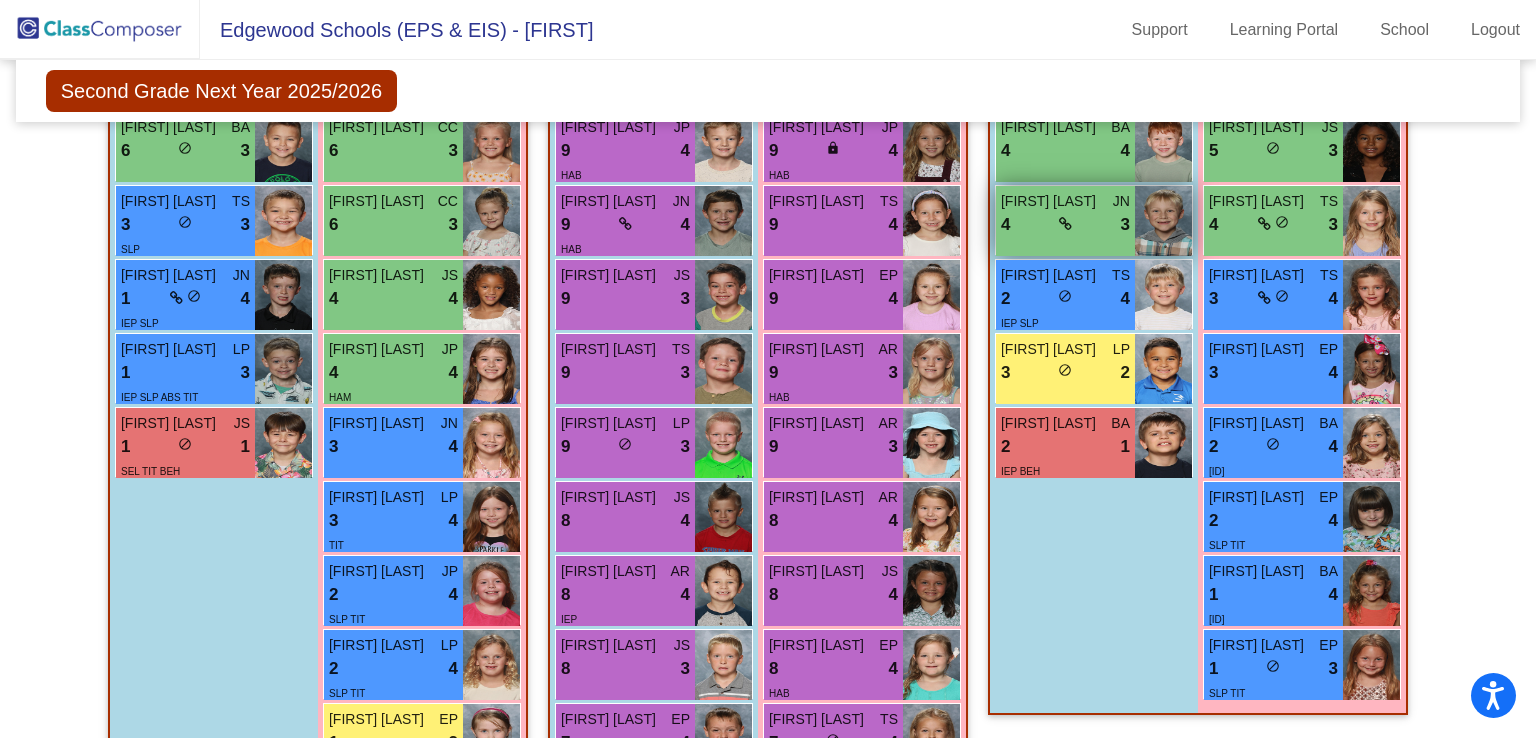 click on "[FIRST] [LAST] JN 4 lock do_not_disturb_alt 3" at bounding box center (1065, 221) 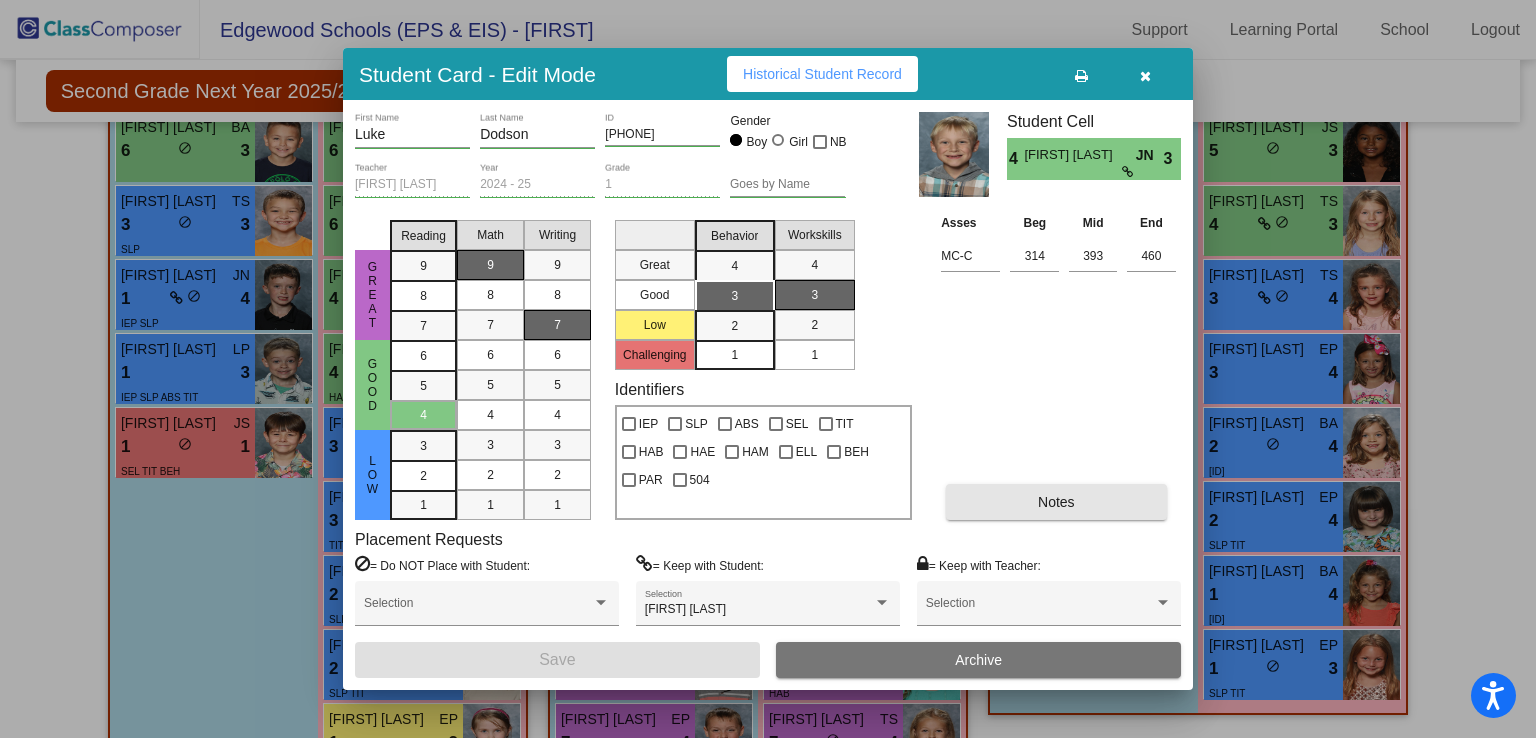 click on "Notes" at bounding box center (1056, 502) 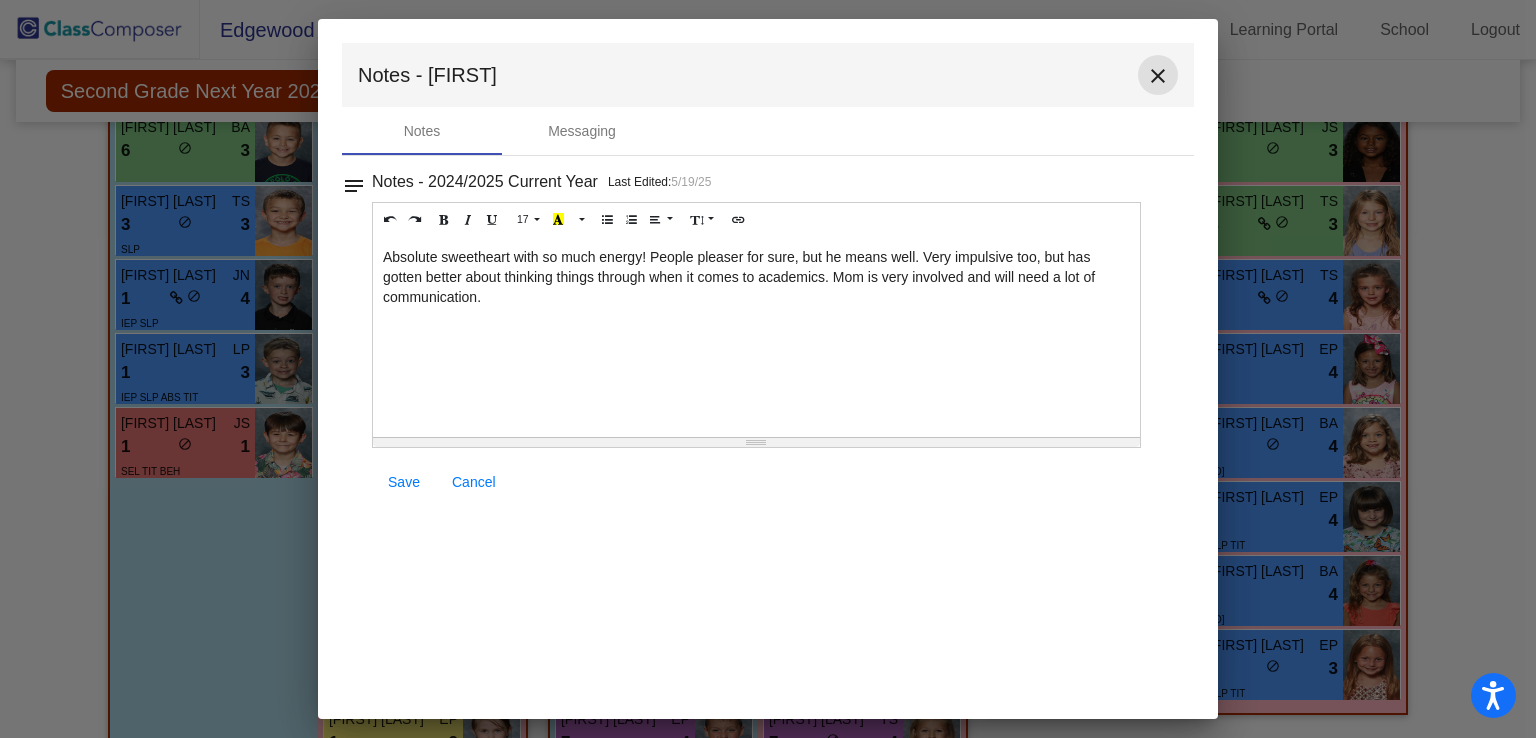 click on "close" at bounding box center [1158, 75] 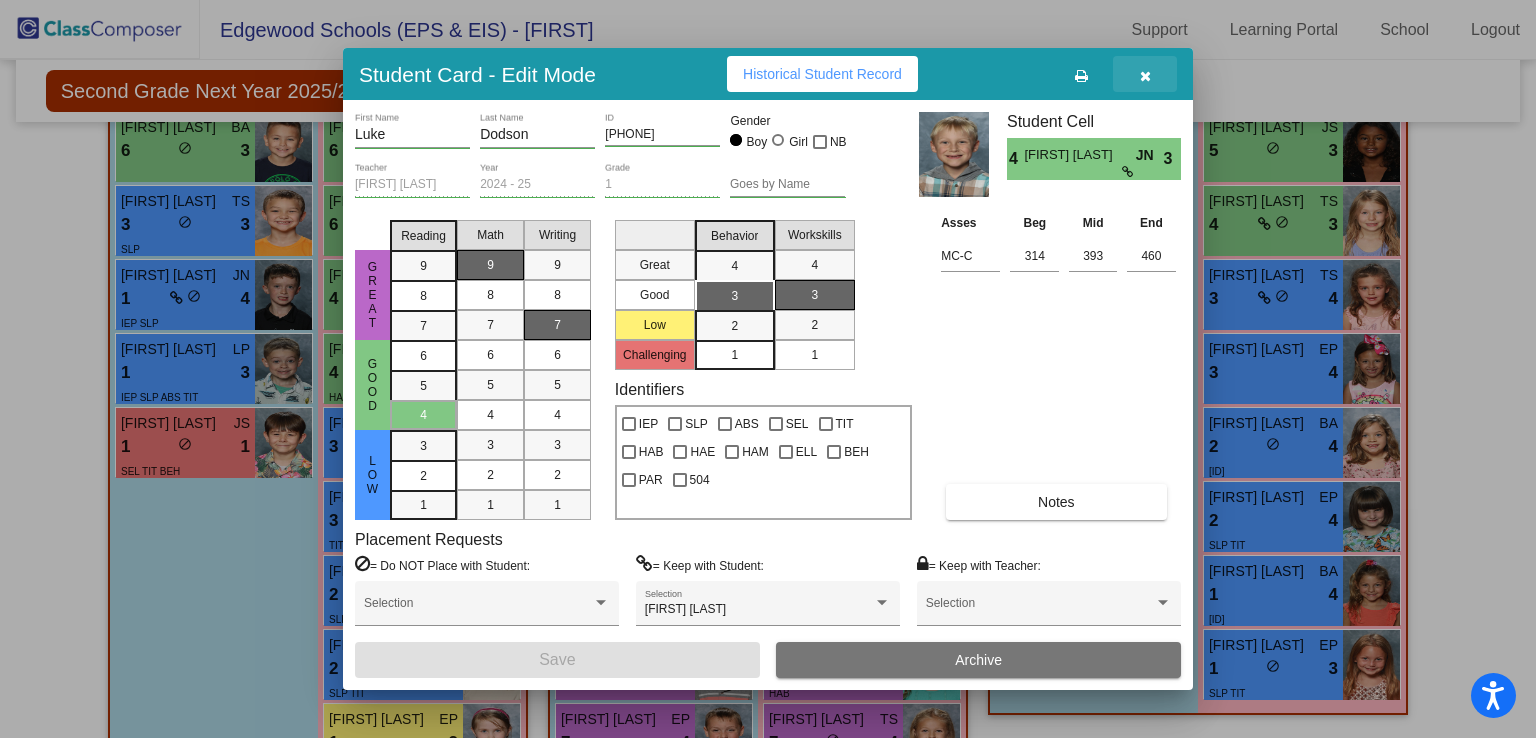 click at bounding box center [1145, 74] 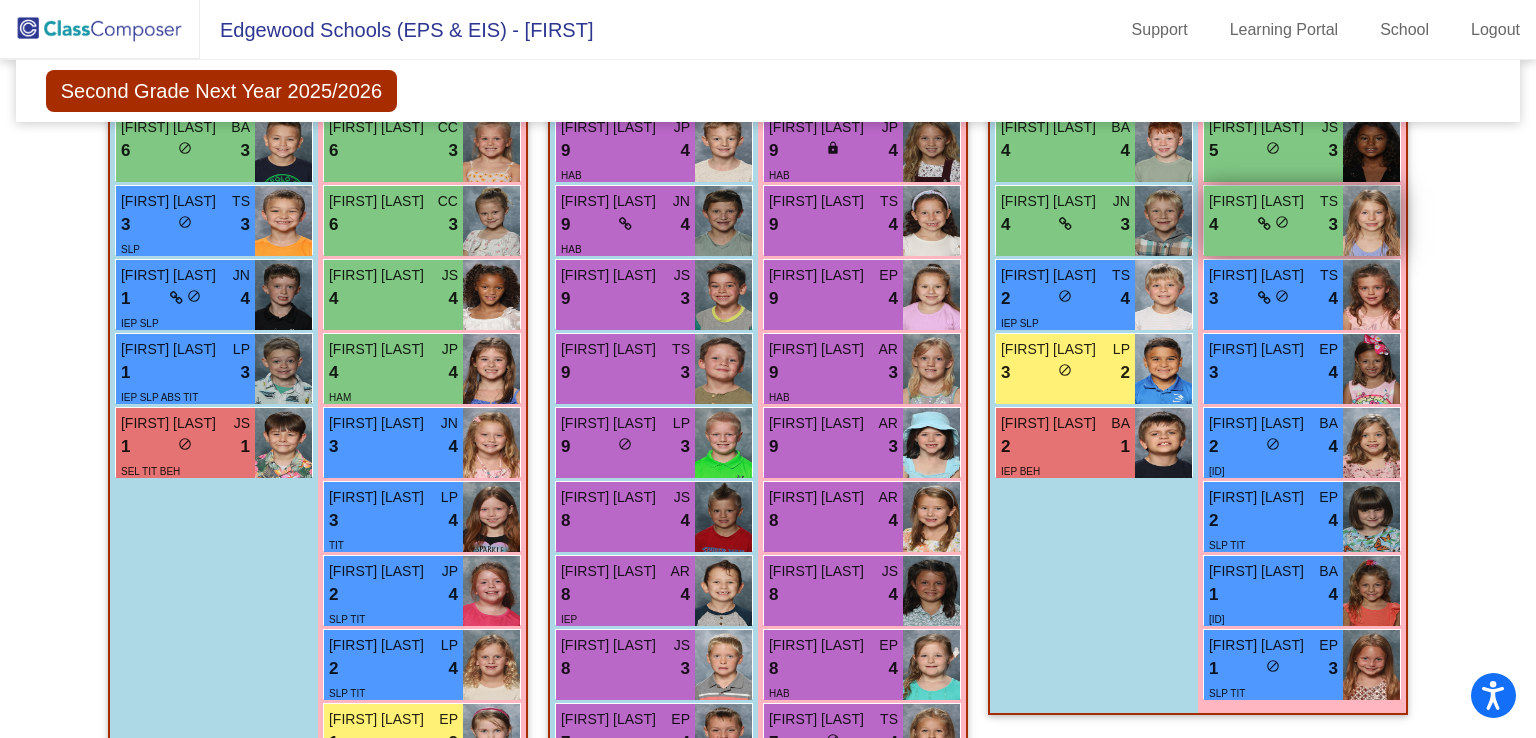 click on "[FIRST] [LAST] TS 4 lock do_not_disturb_alt 3" at bounding box center (1273, 221) 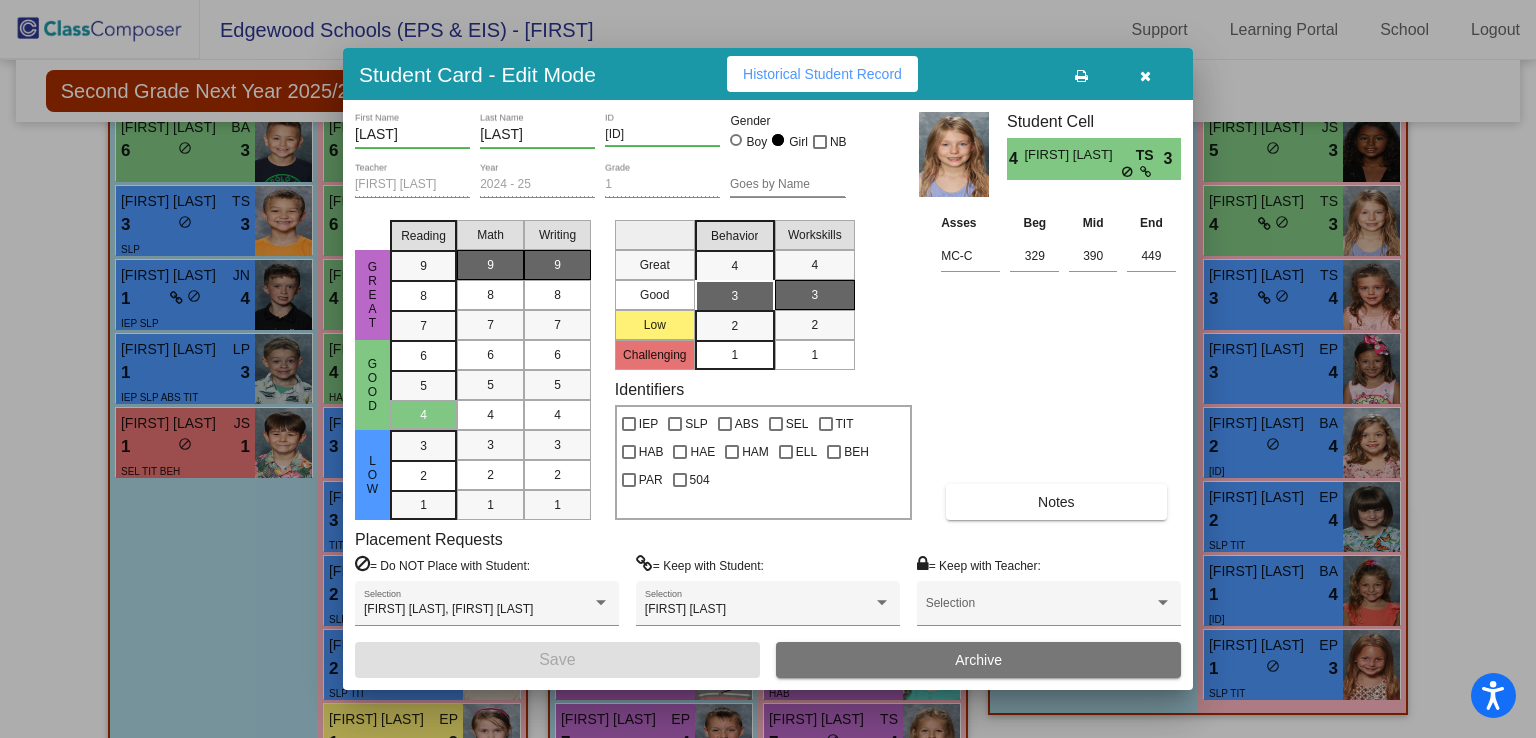 click at bounding box center [1145, 76] 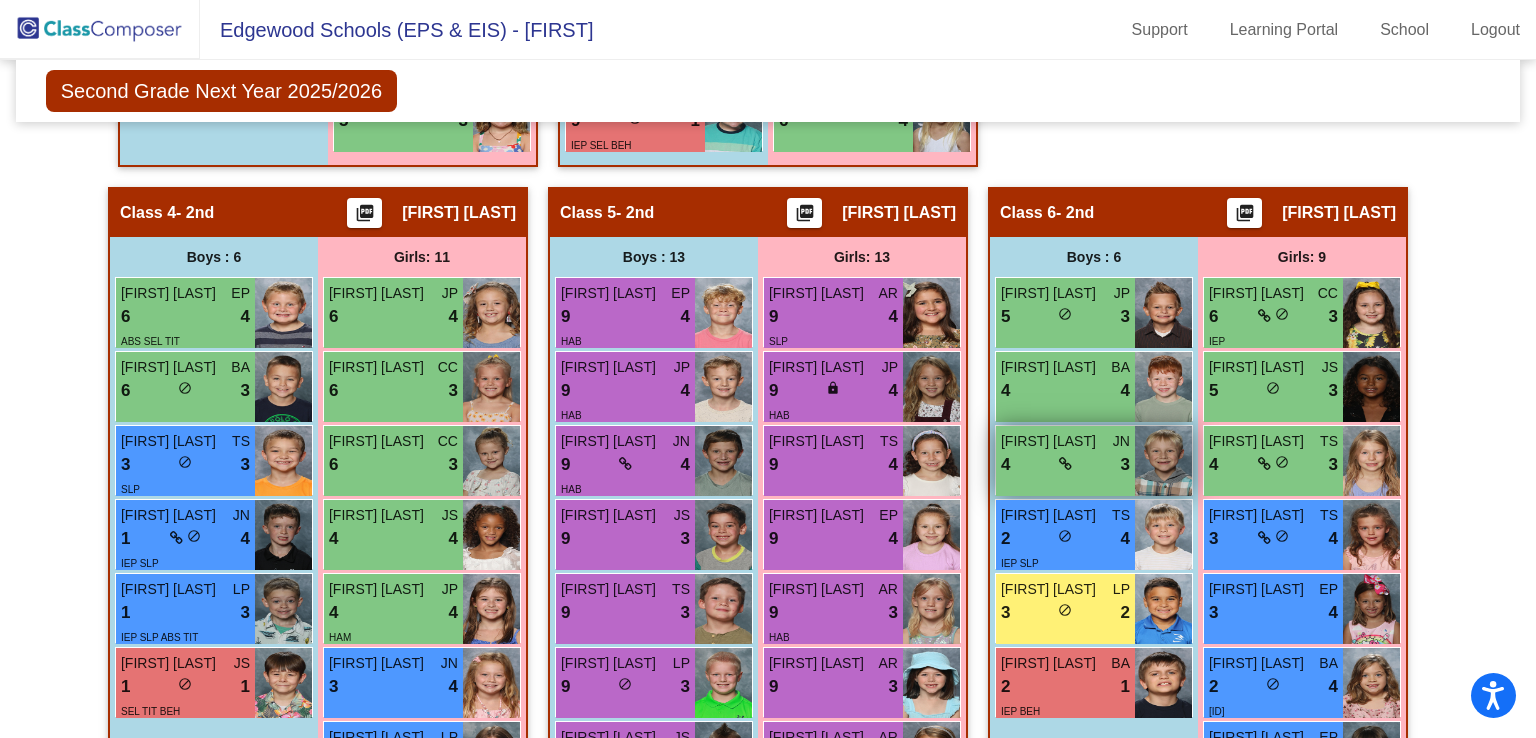 scroll, scrollTop: 1575, scrollLeft: 0, axis: vertical 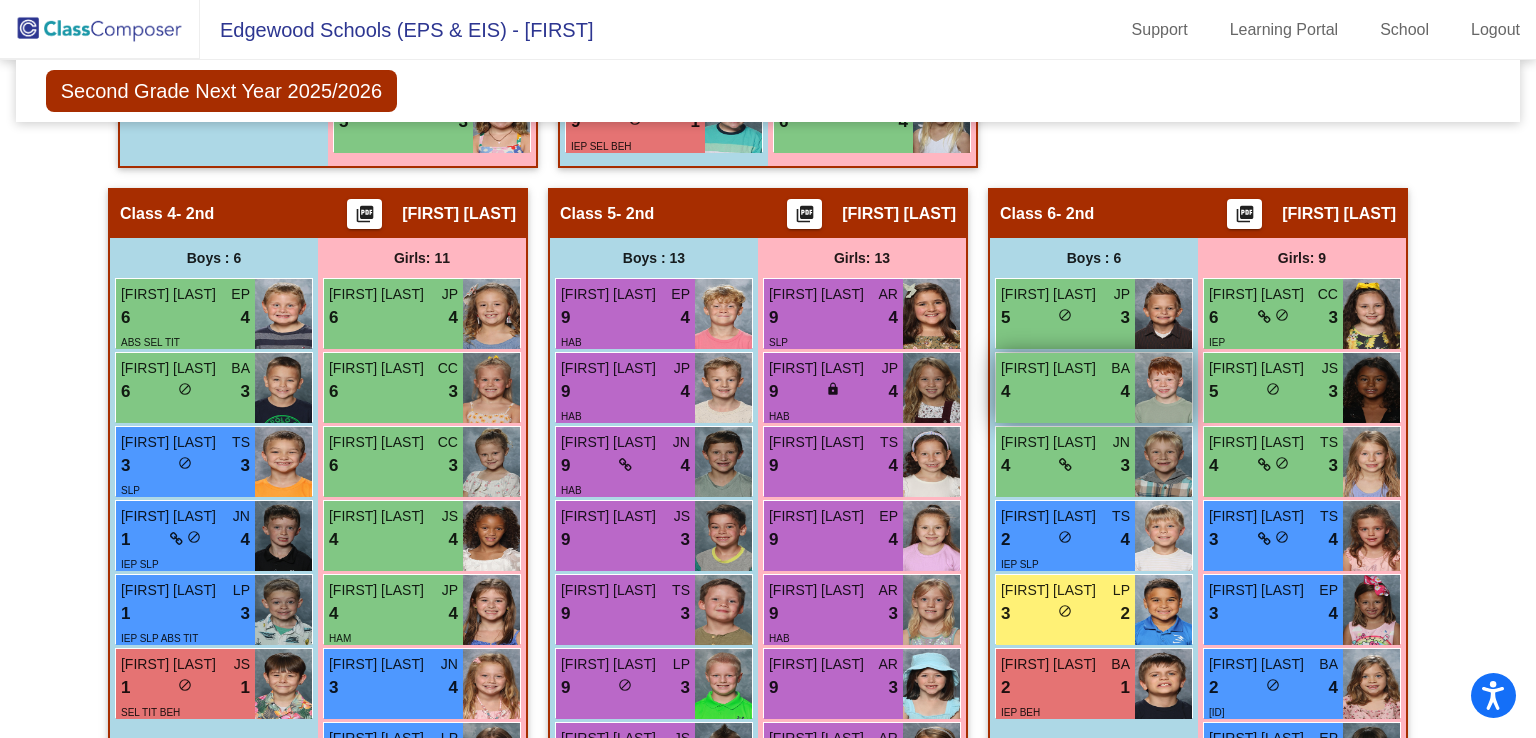 click on "[FIRST] [LAST]" at bounding box center [1051, 368] 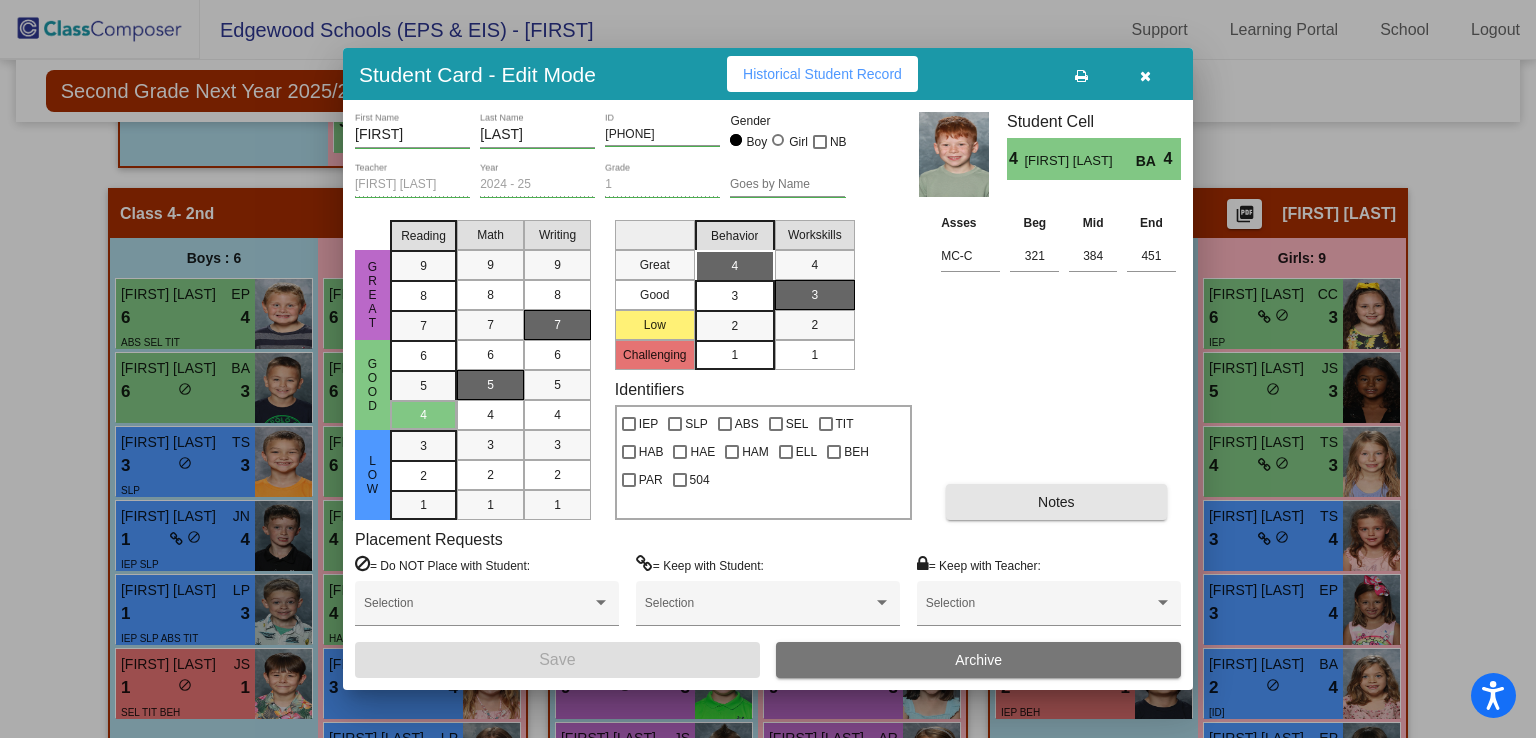 click on "Notes" at bounding box center [1056, 502] 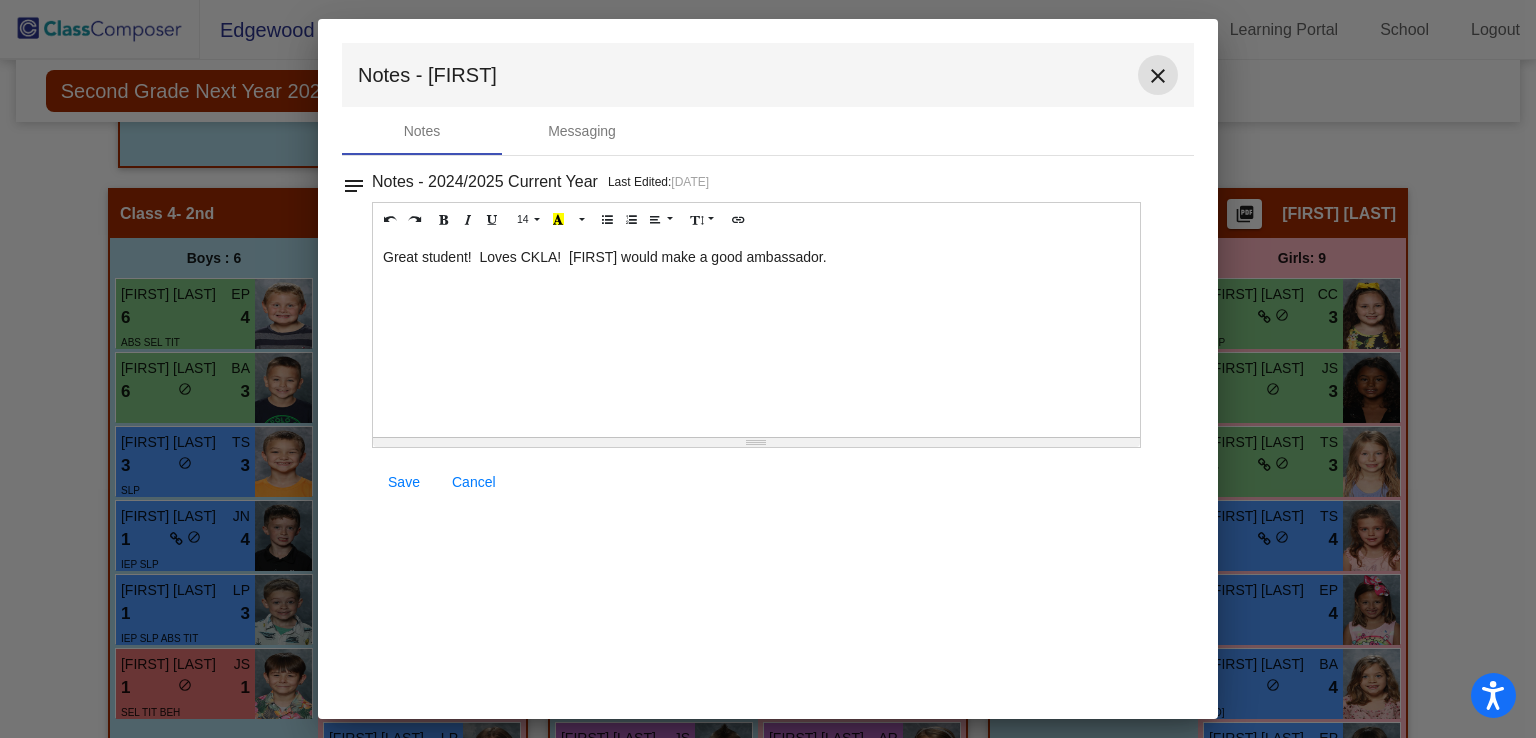 click on "close" at bounding box center (1158, 76) 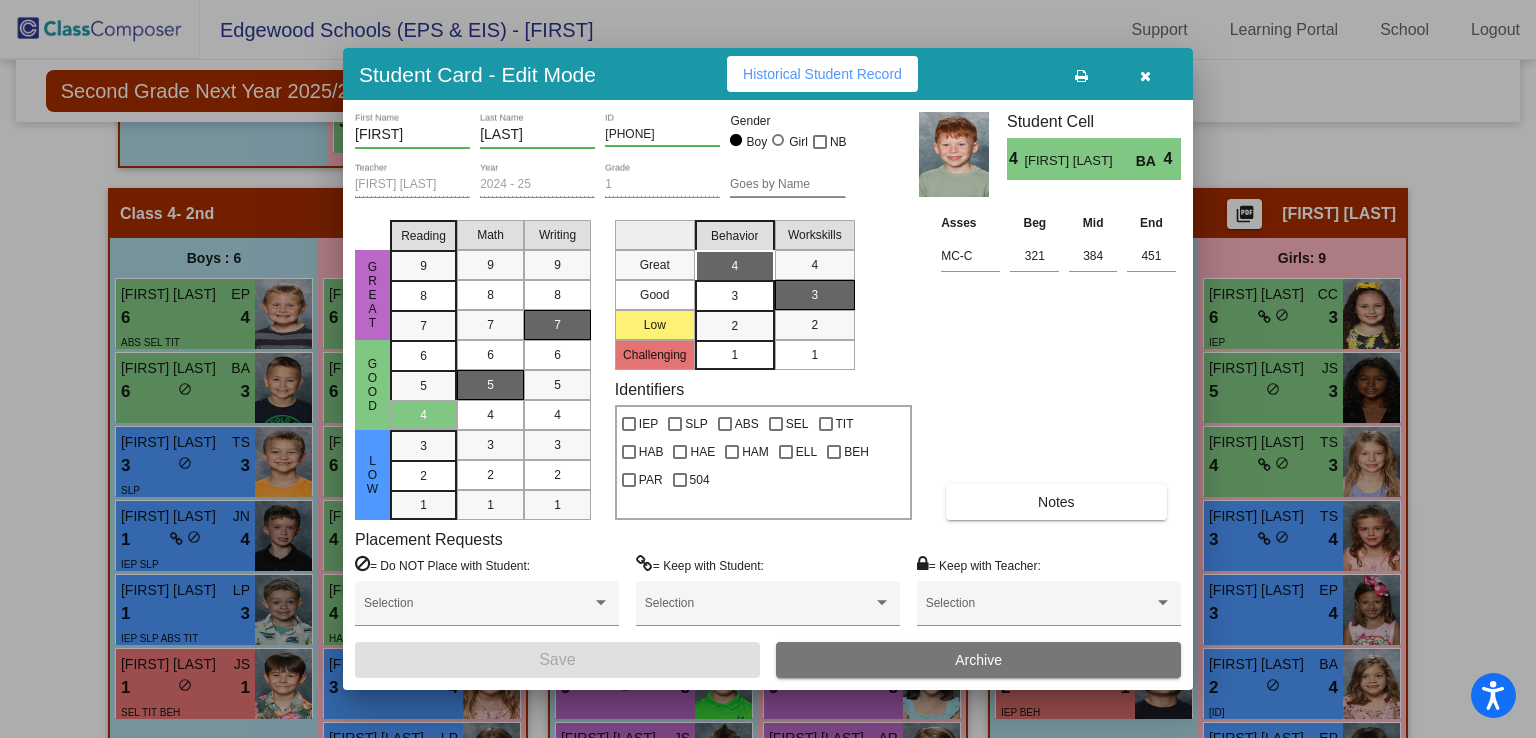 click at bounding box center [1145, 74] 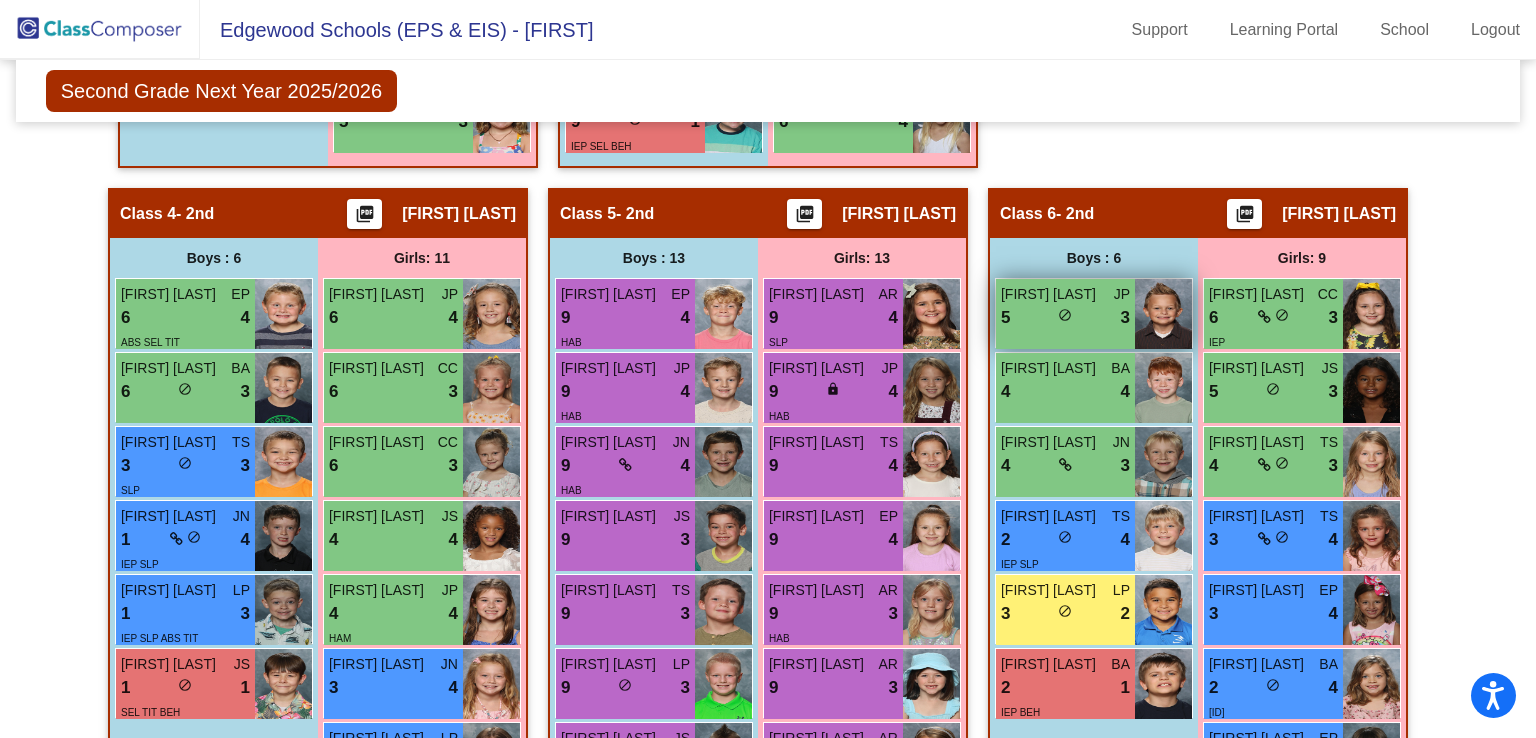 click on "5 lock do_not_disturb_alt 3" at bounding box center (1065, 318) 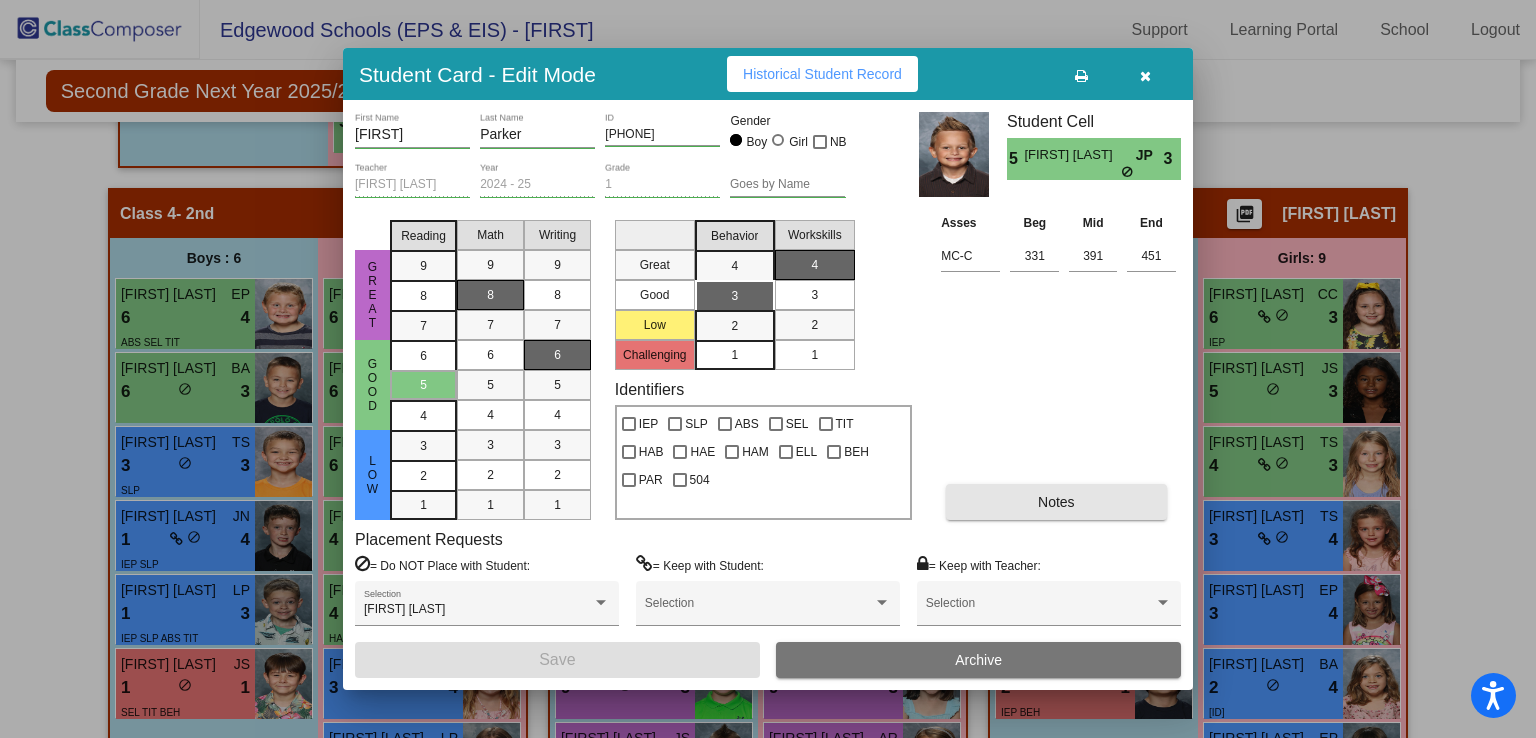 click on "Notes" at bounding box center (1056, 502) 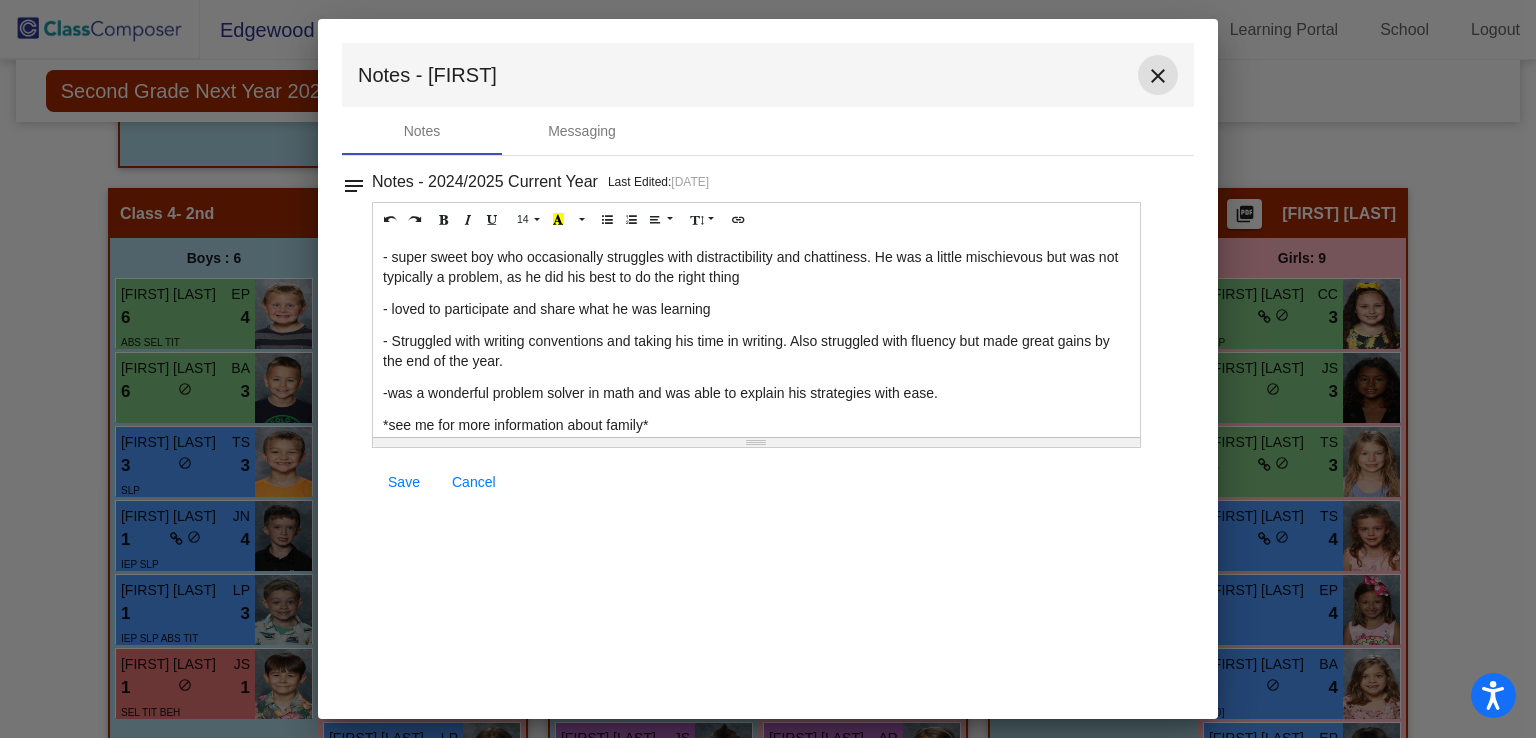 click on "close" at bounding box center (1158, 76) 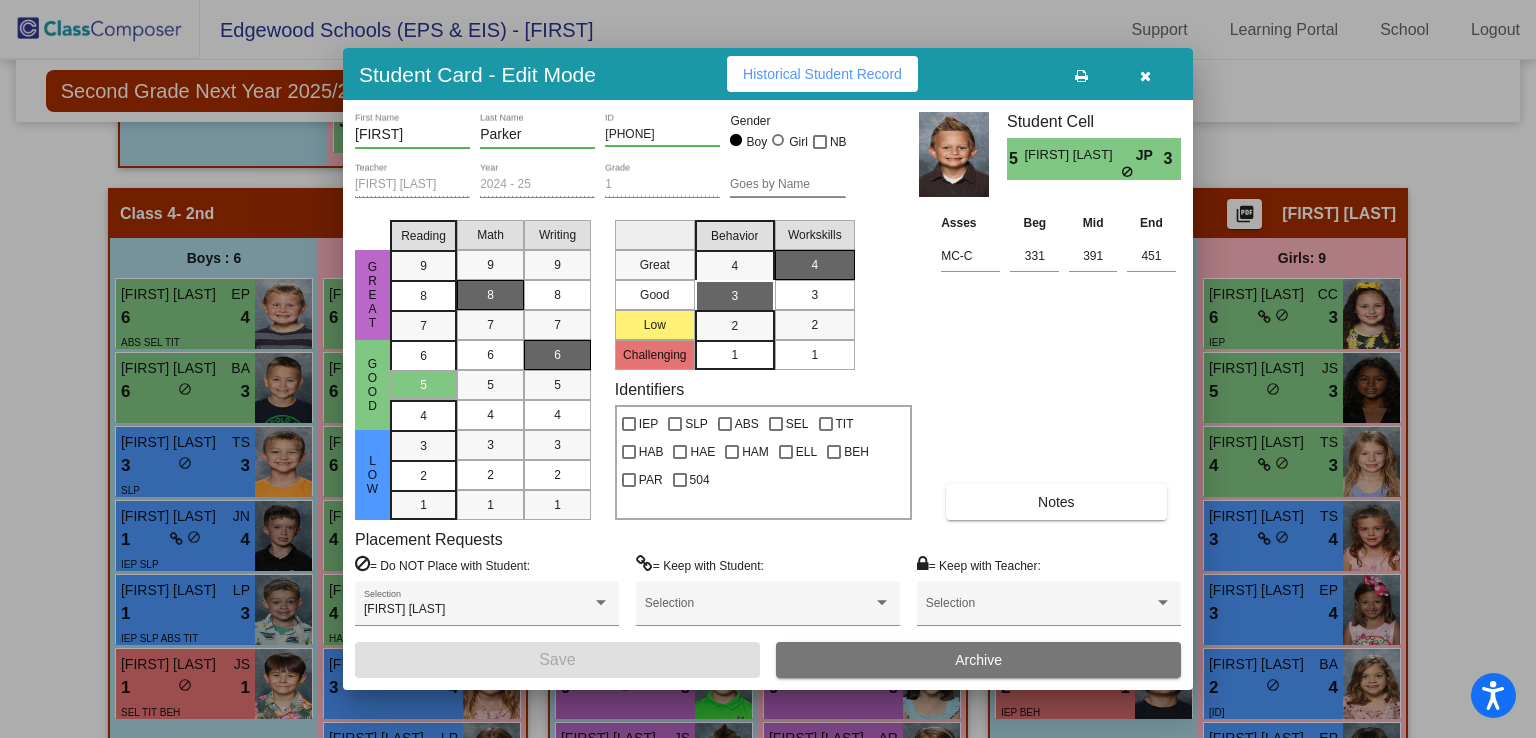 click at bounding box center [1145, 74] 